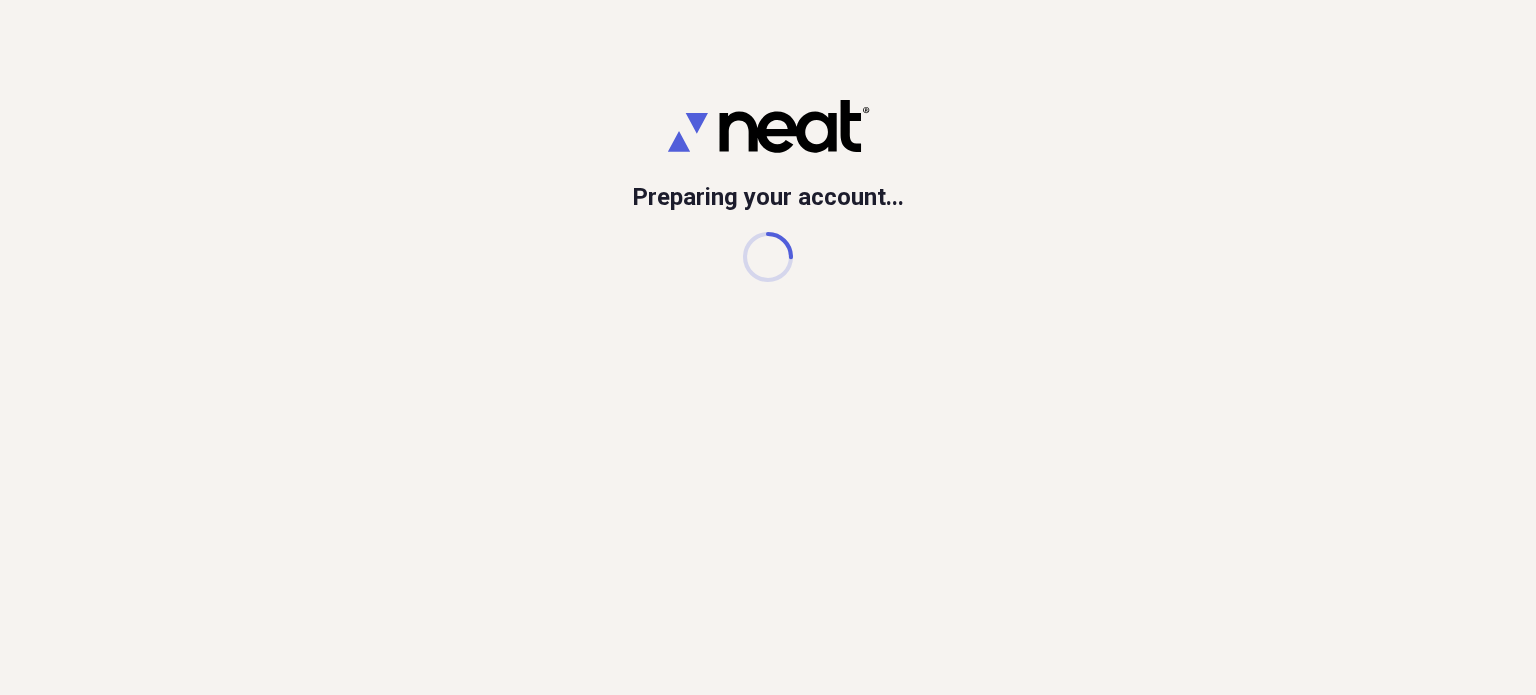 scroll, scrollTop: 0, scrollLeft: 0, axis: both 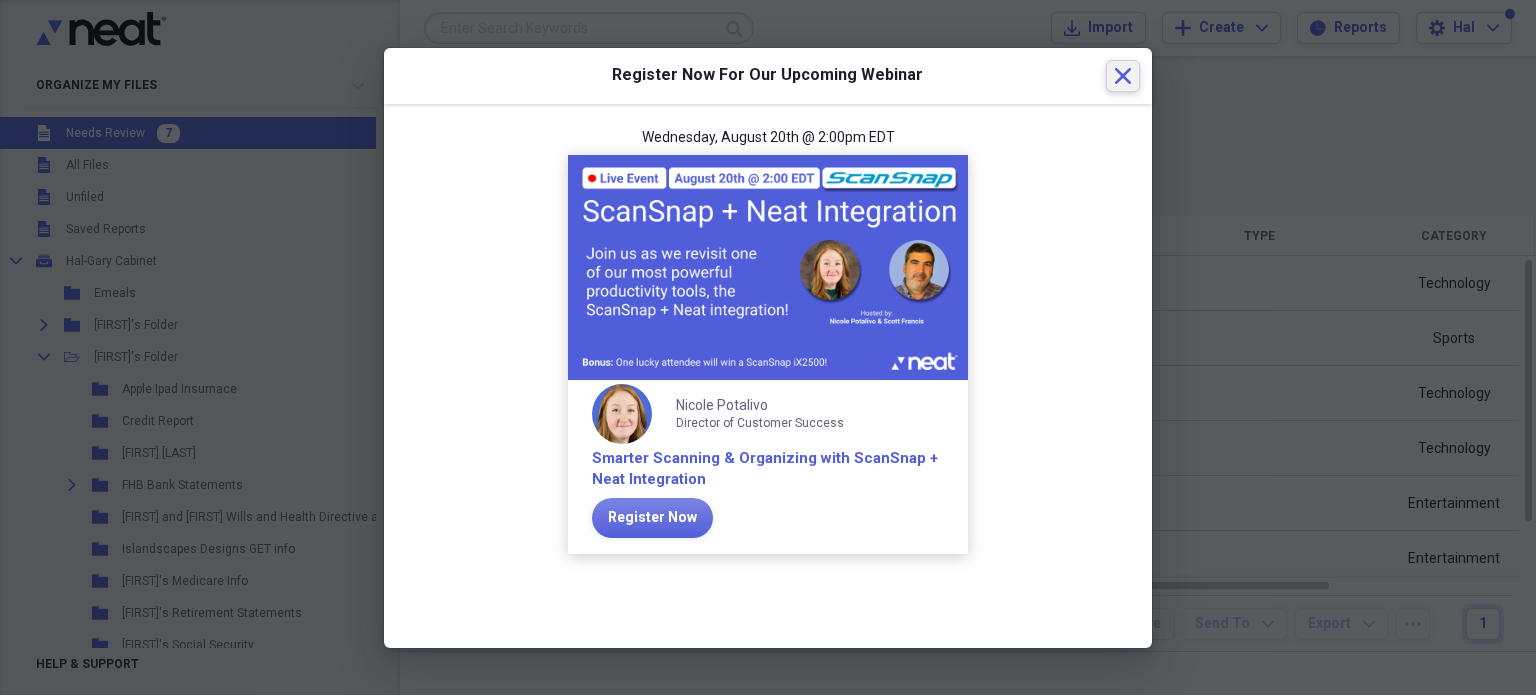 click on "Close" at bounding box center [1123, 76] 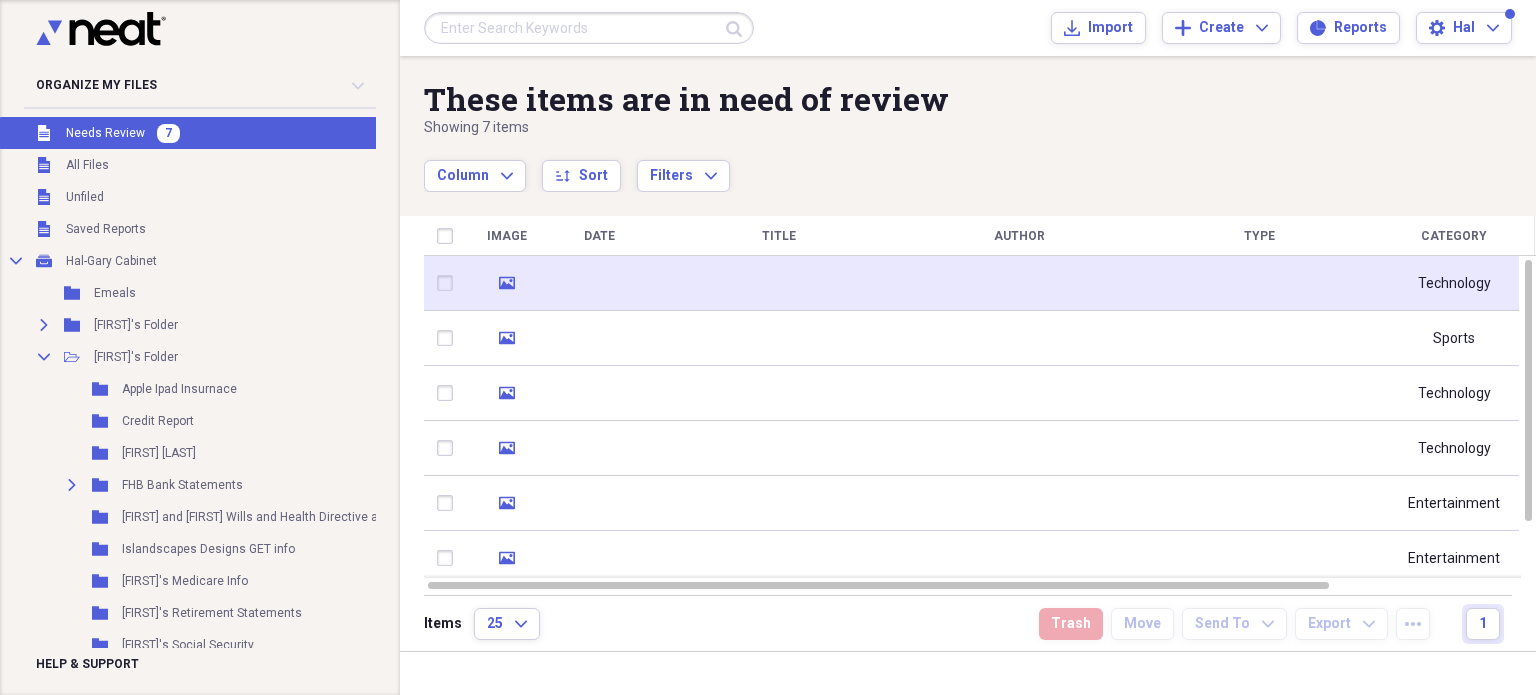 click at bounding box center [599, 283] 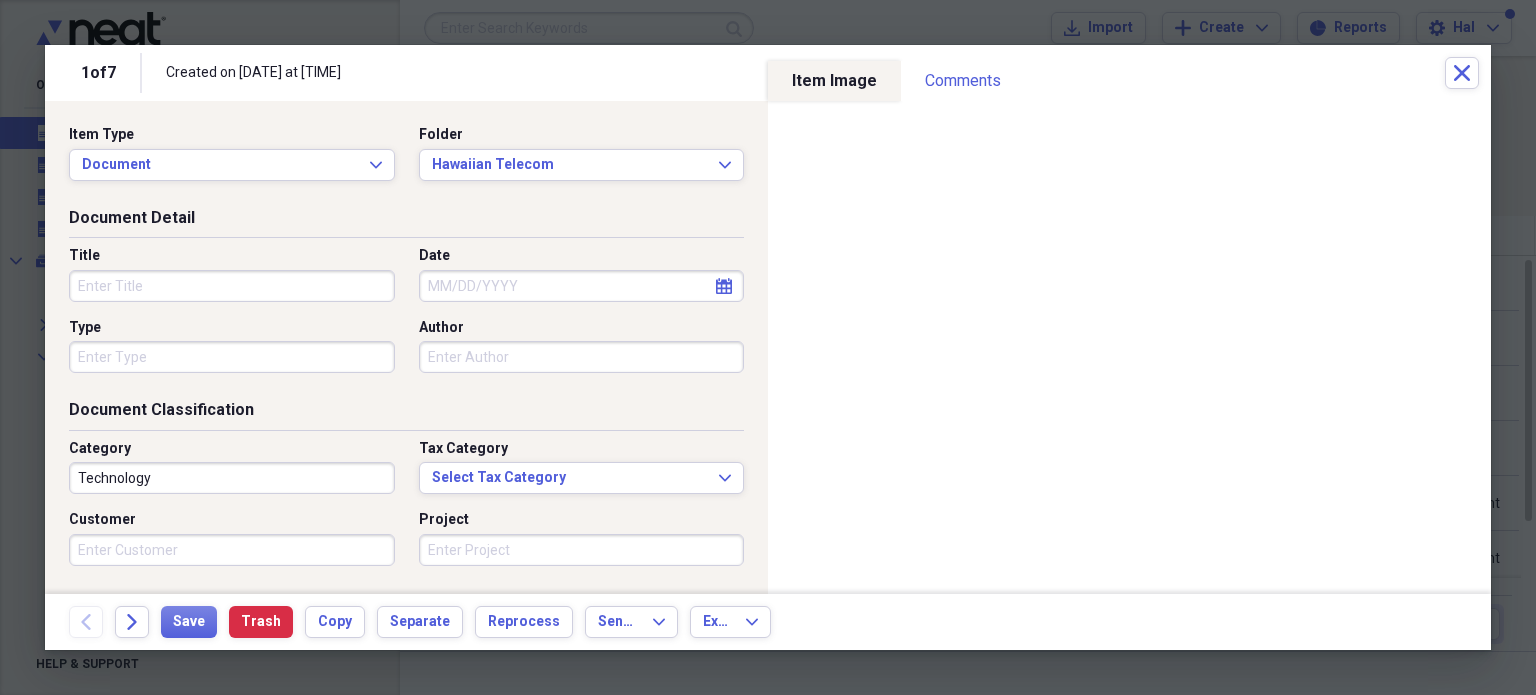 click on "Title" at bounding box center [232, 286] 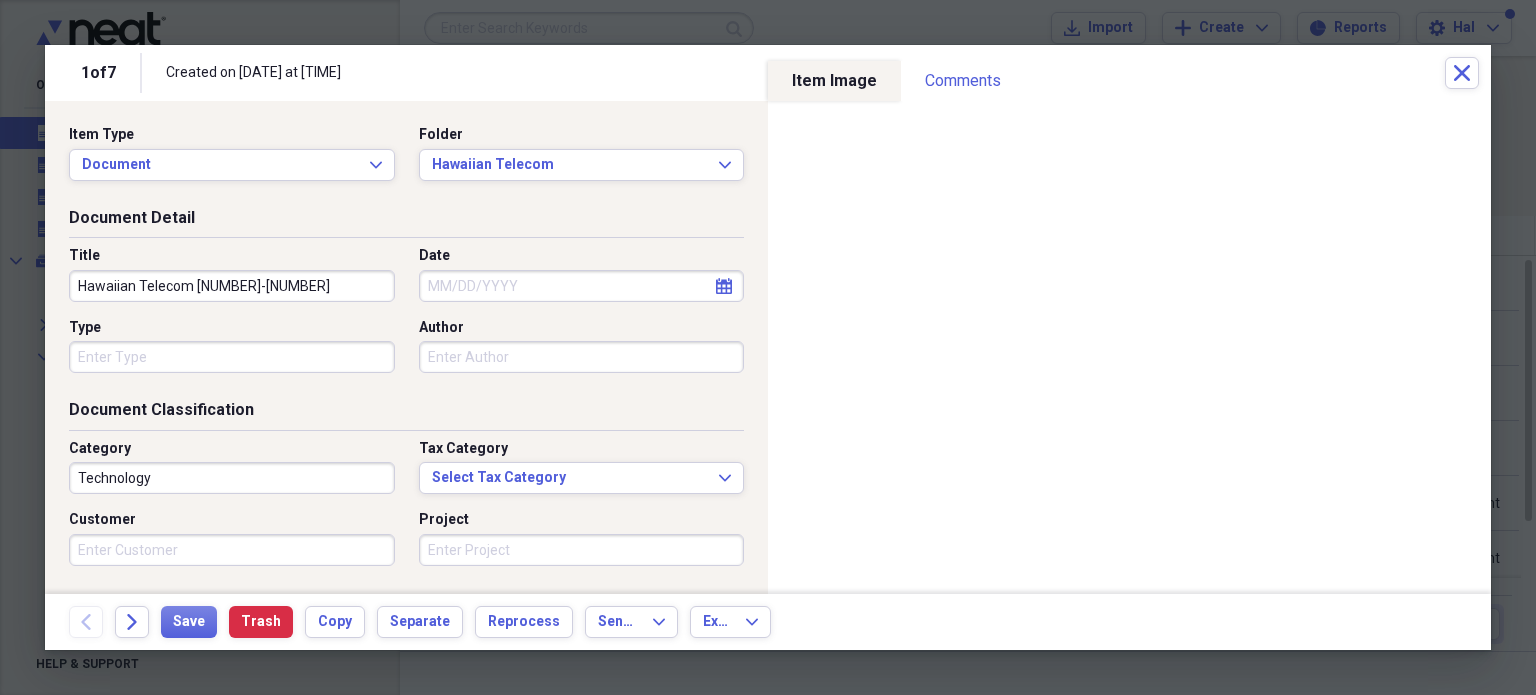 type on "Hawaiian Telecom [NUMBER]-[NUMBER]" 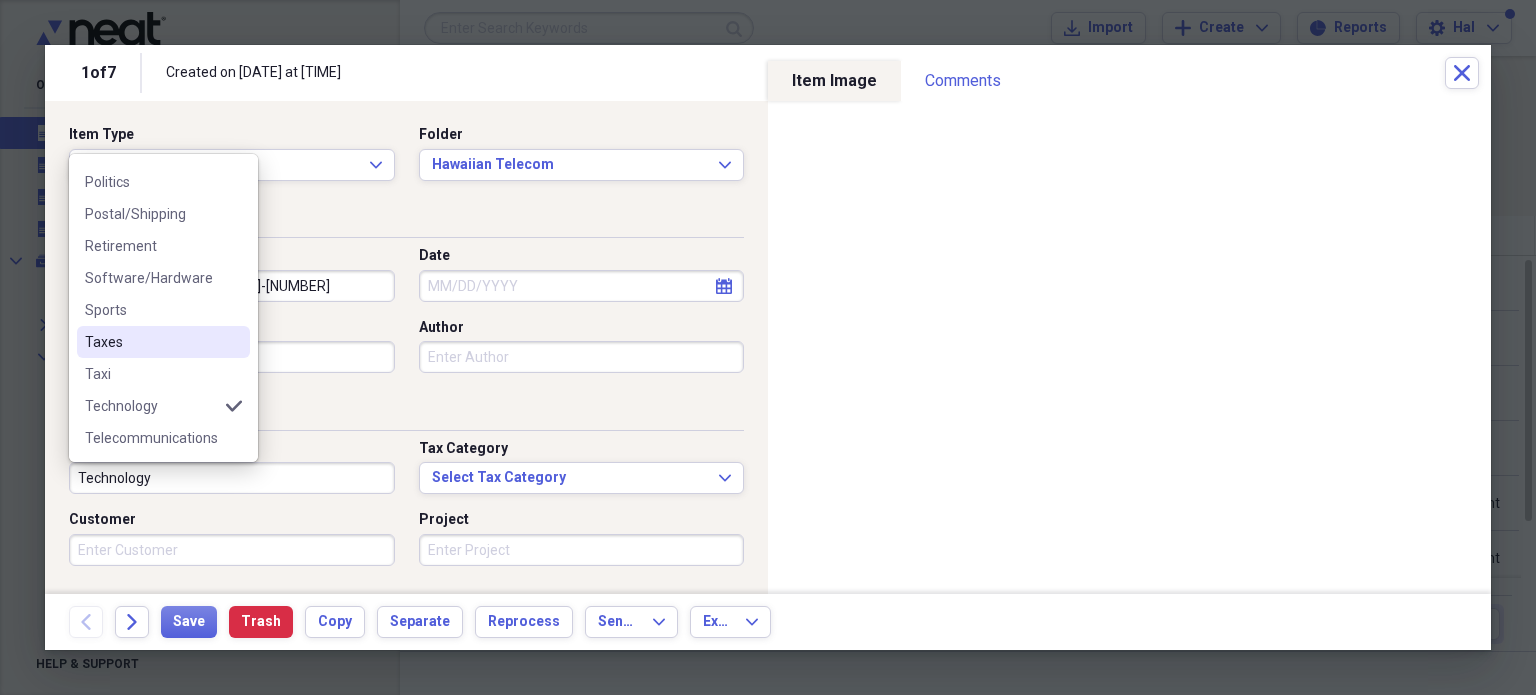 scroll, scrollTop: 700, scrollLeft: 0, axis: vertical 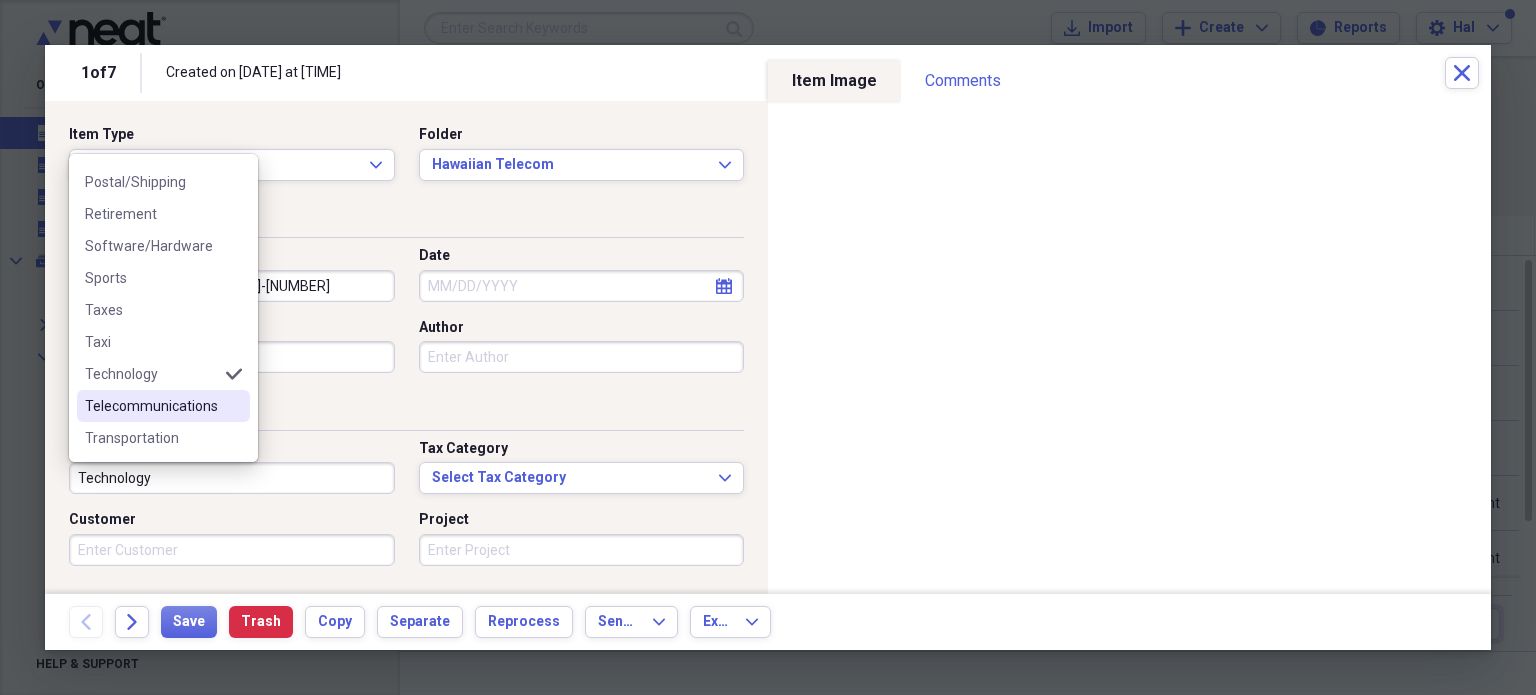 click on "Telecommunications" at bounding box center (151, 406) 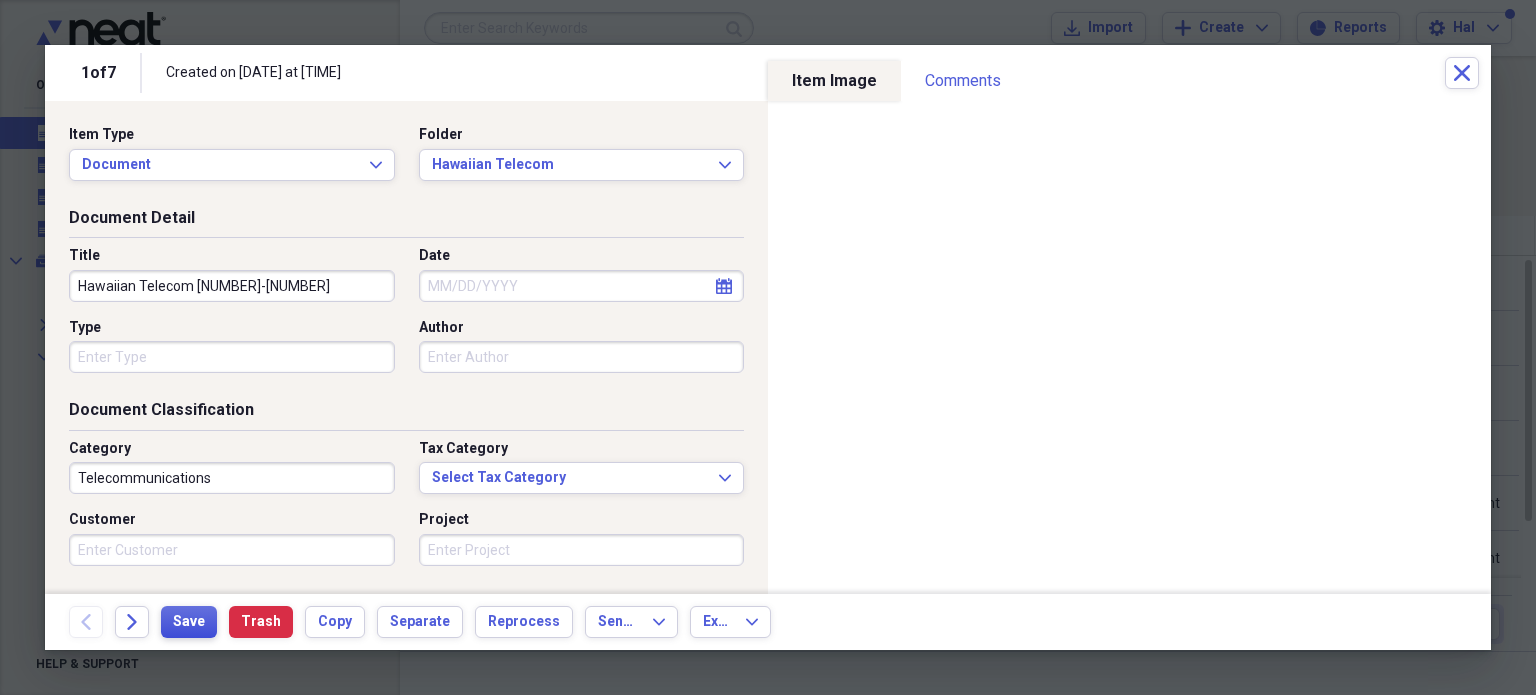 click on "Save" at bounding box center [189, 622] 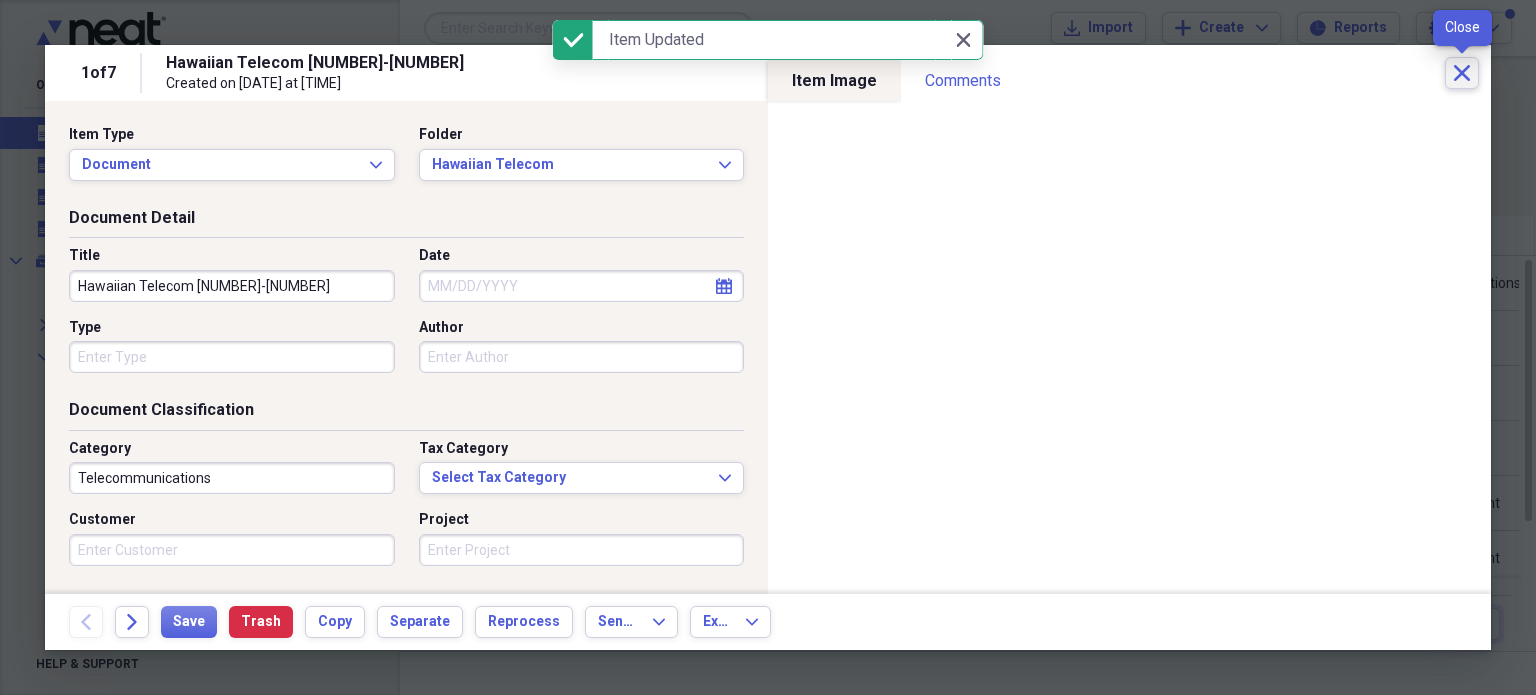 click on "Close" at bounding box center (1462, 73) 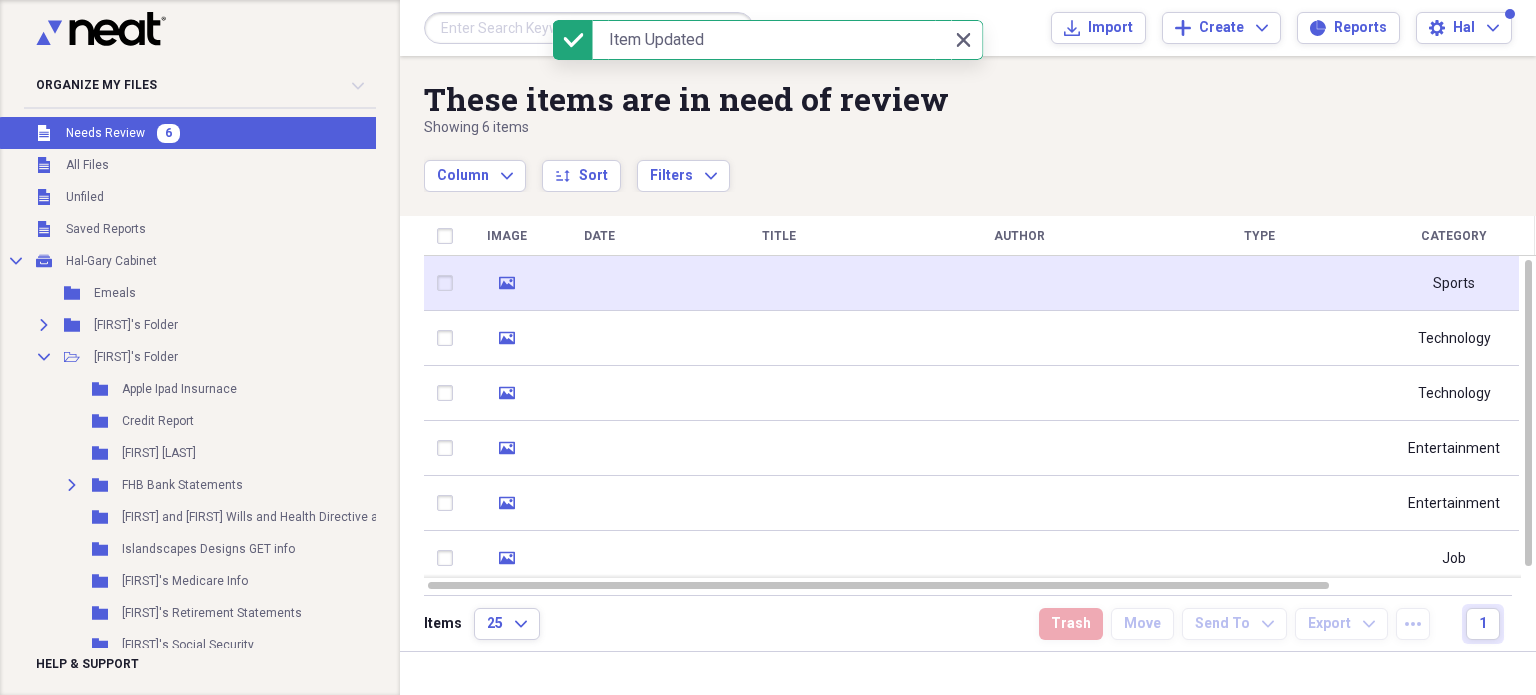 click 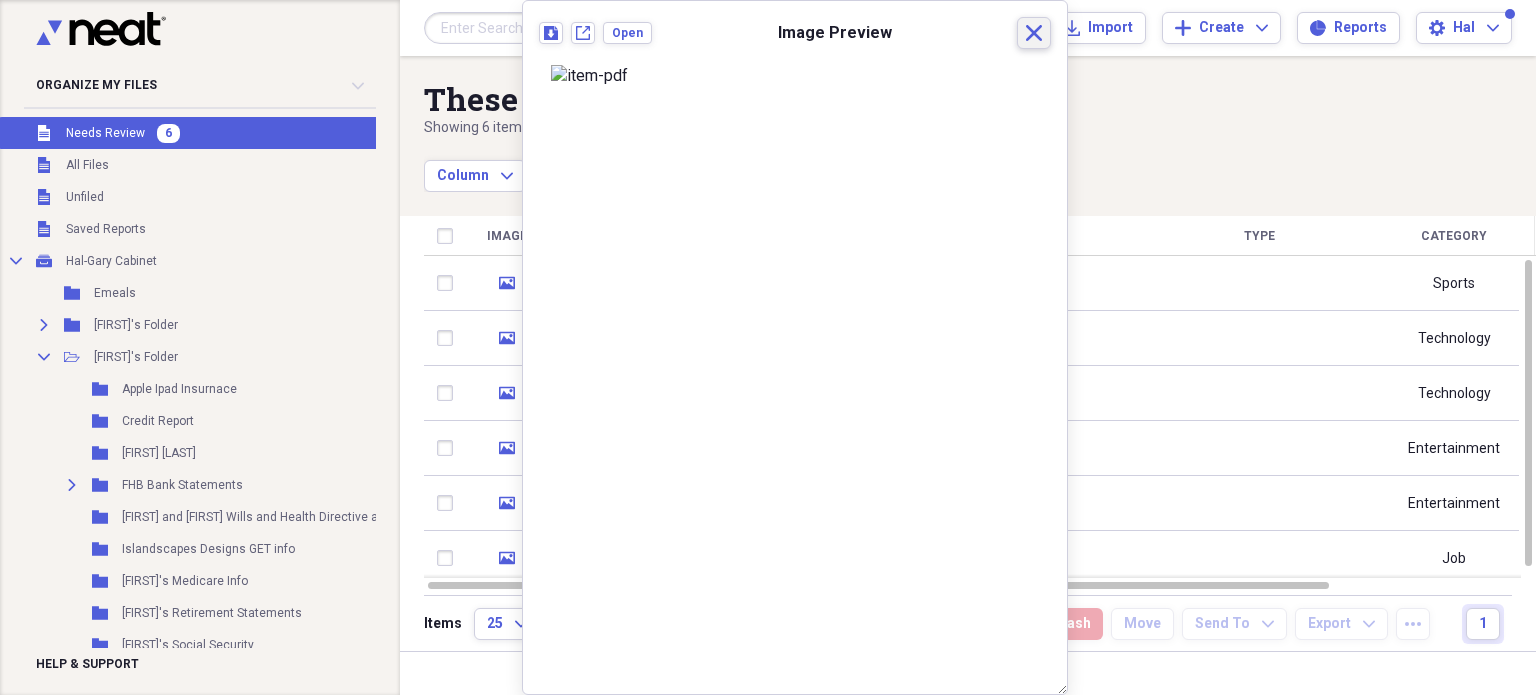 click 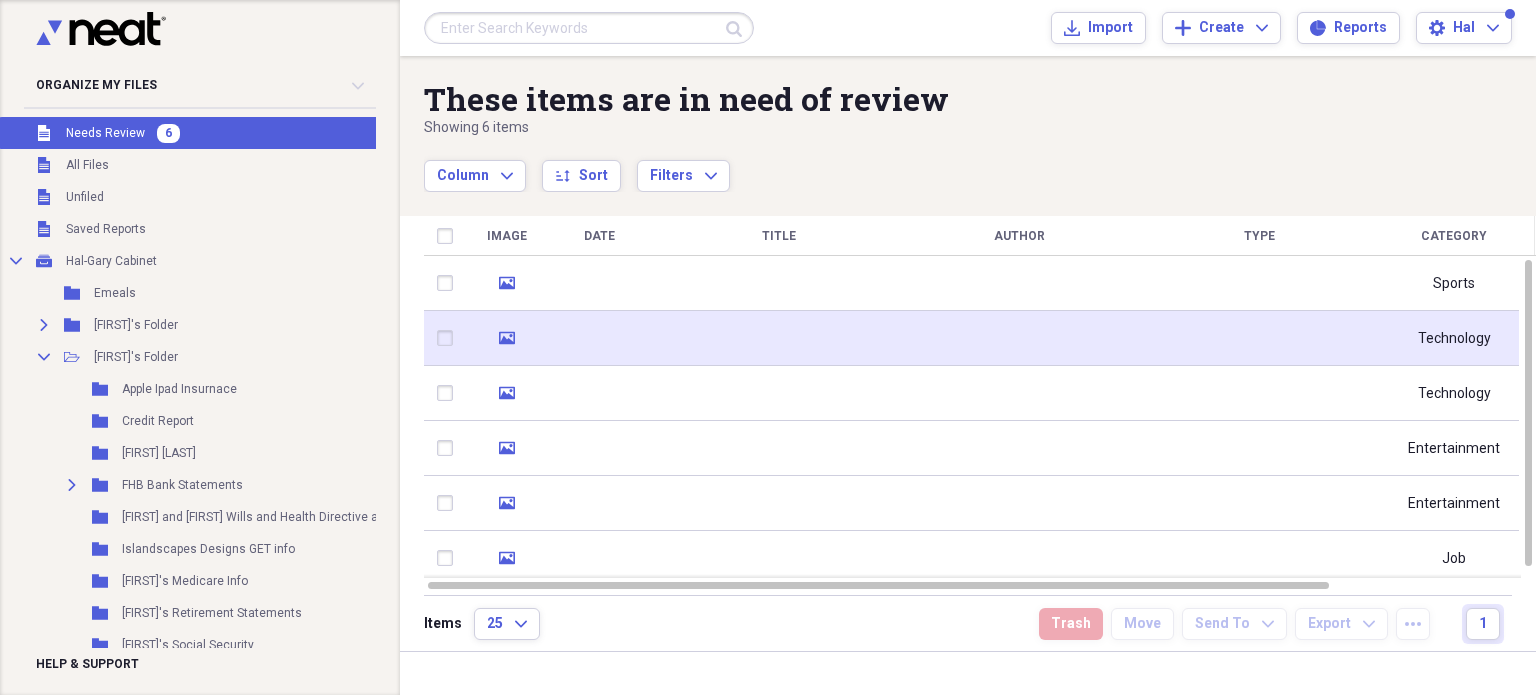 click at bounding box center (599, 338) 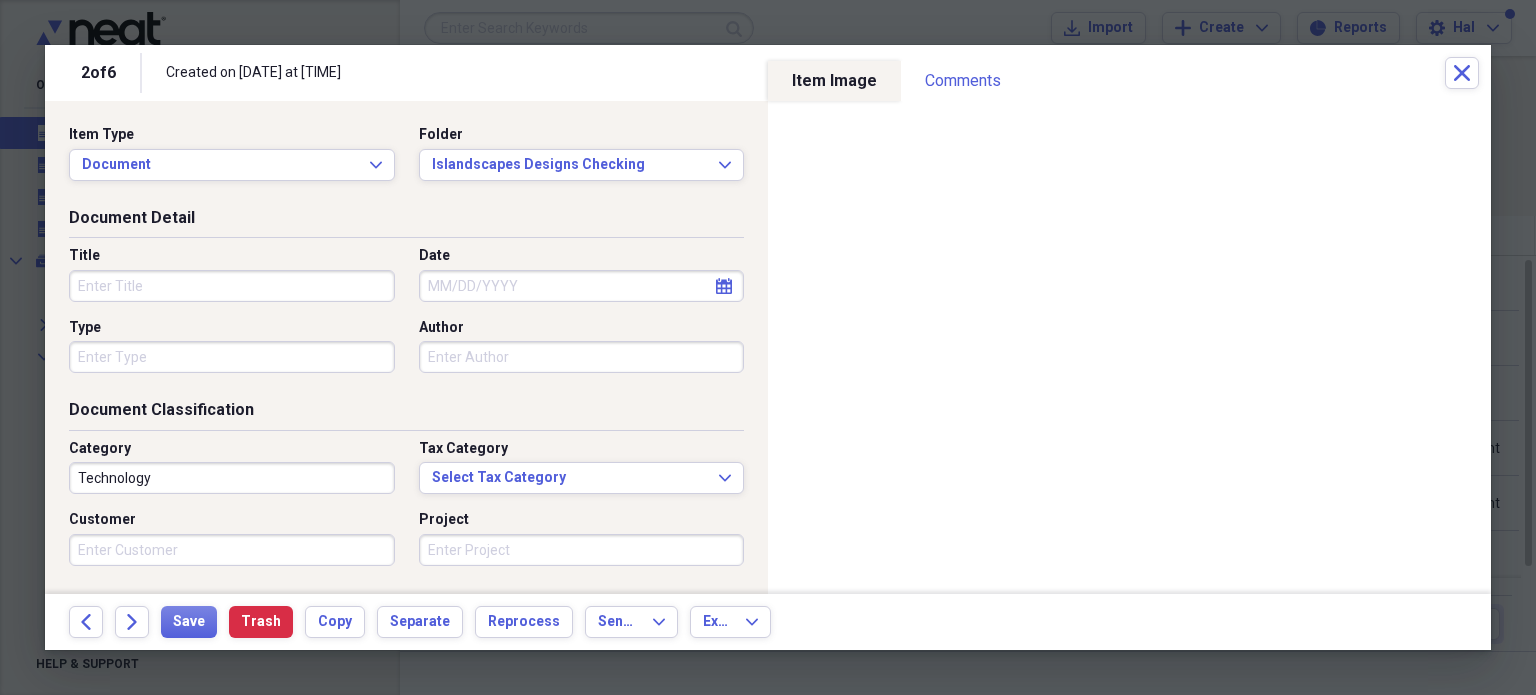 click on "Title" at bounding box center [232, 286] 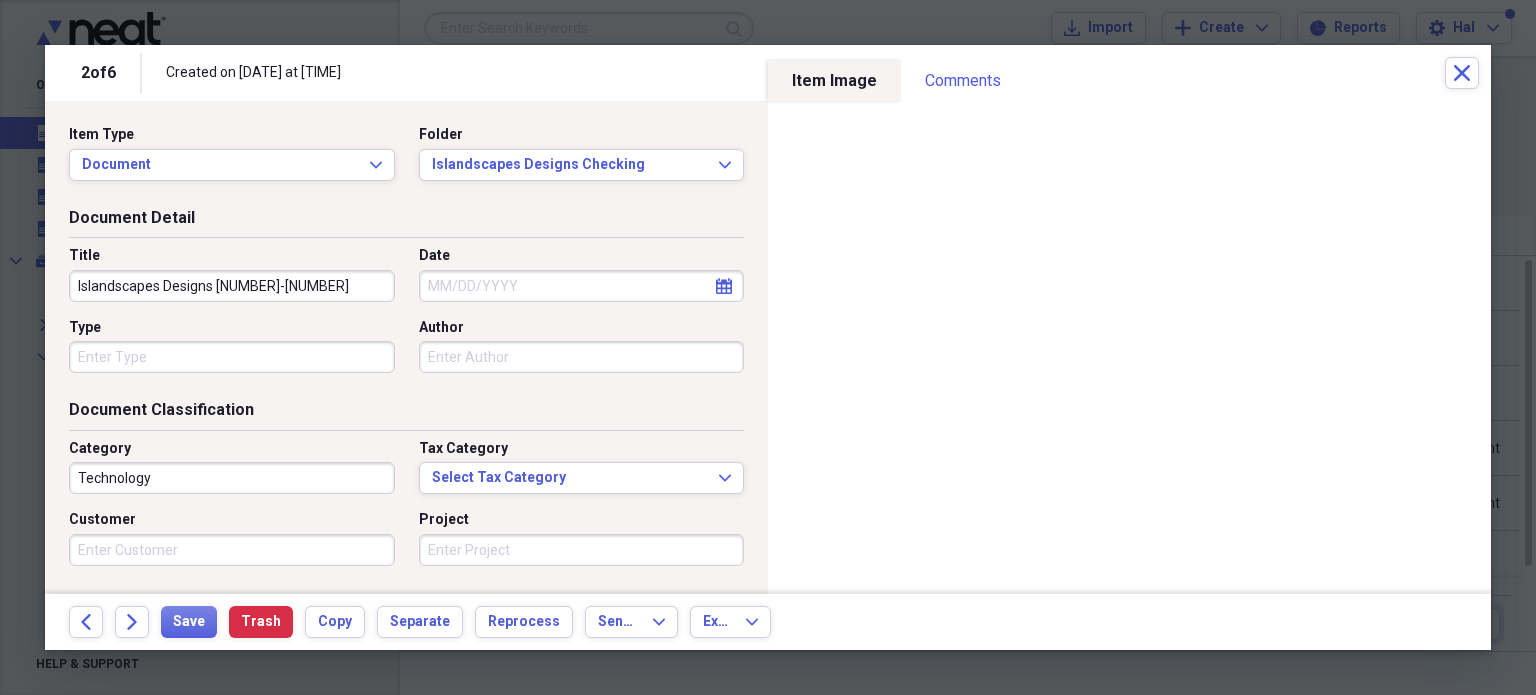 type on "Islandscapes Designs [NUMBER]-[NUMBER]" 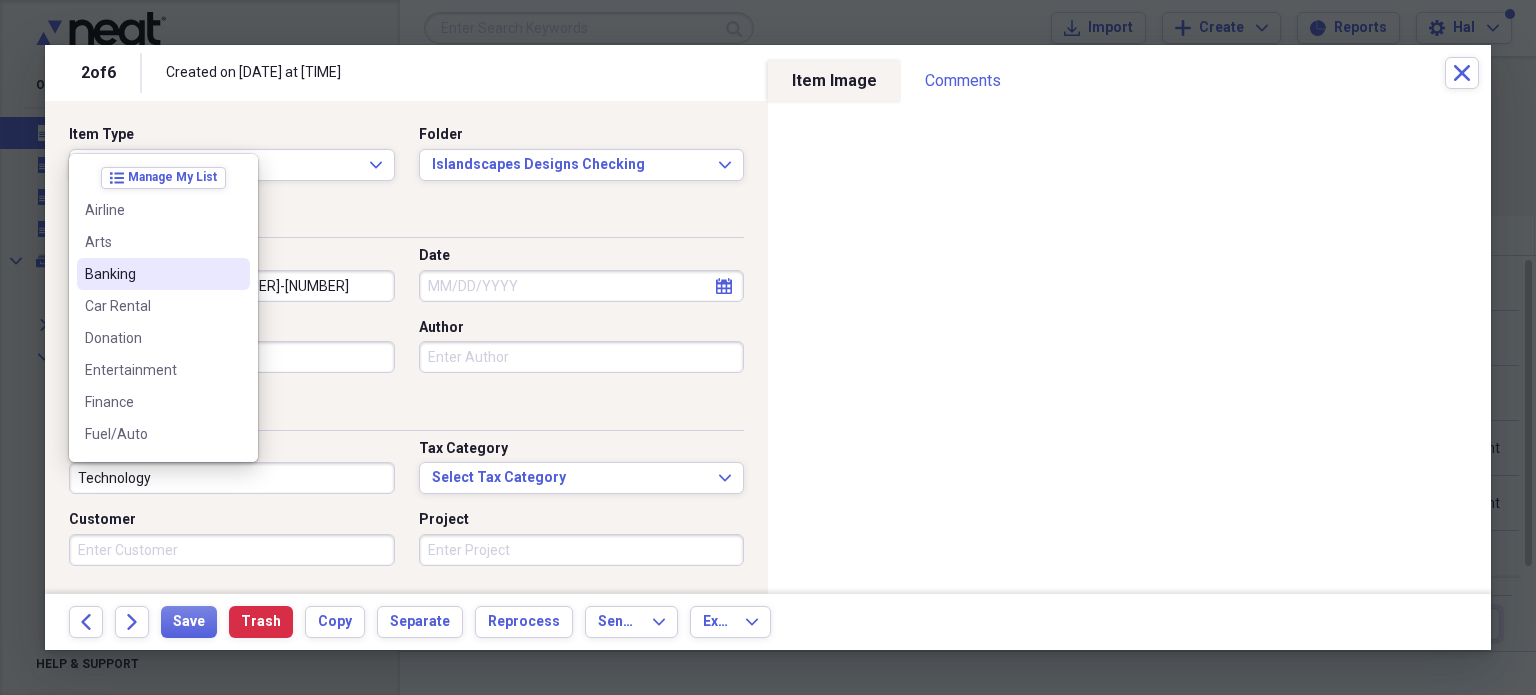 click on "Arts" at bounding box center (163, 242) 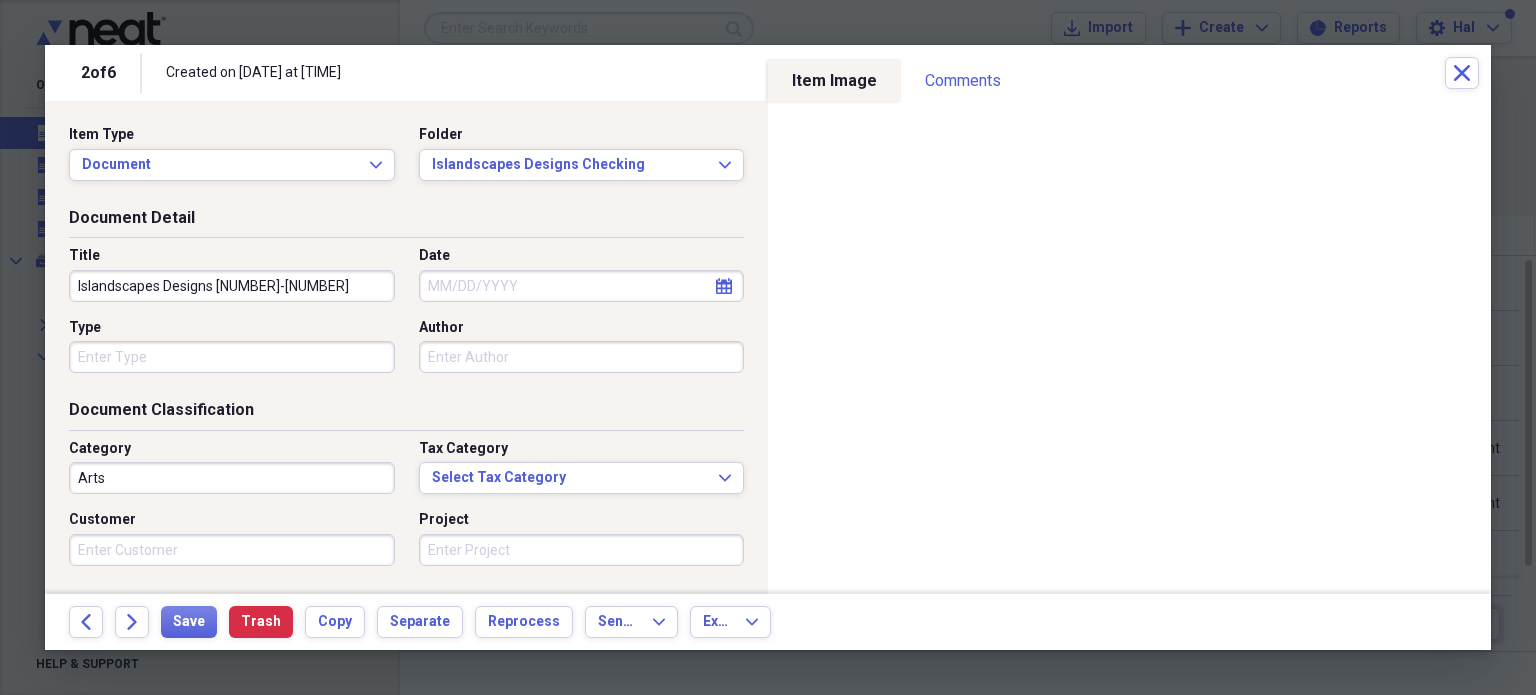click on "Arts" at bounding box center [232, 478] 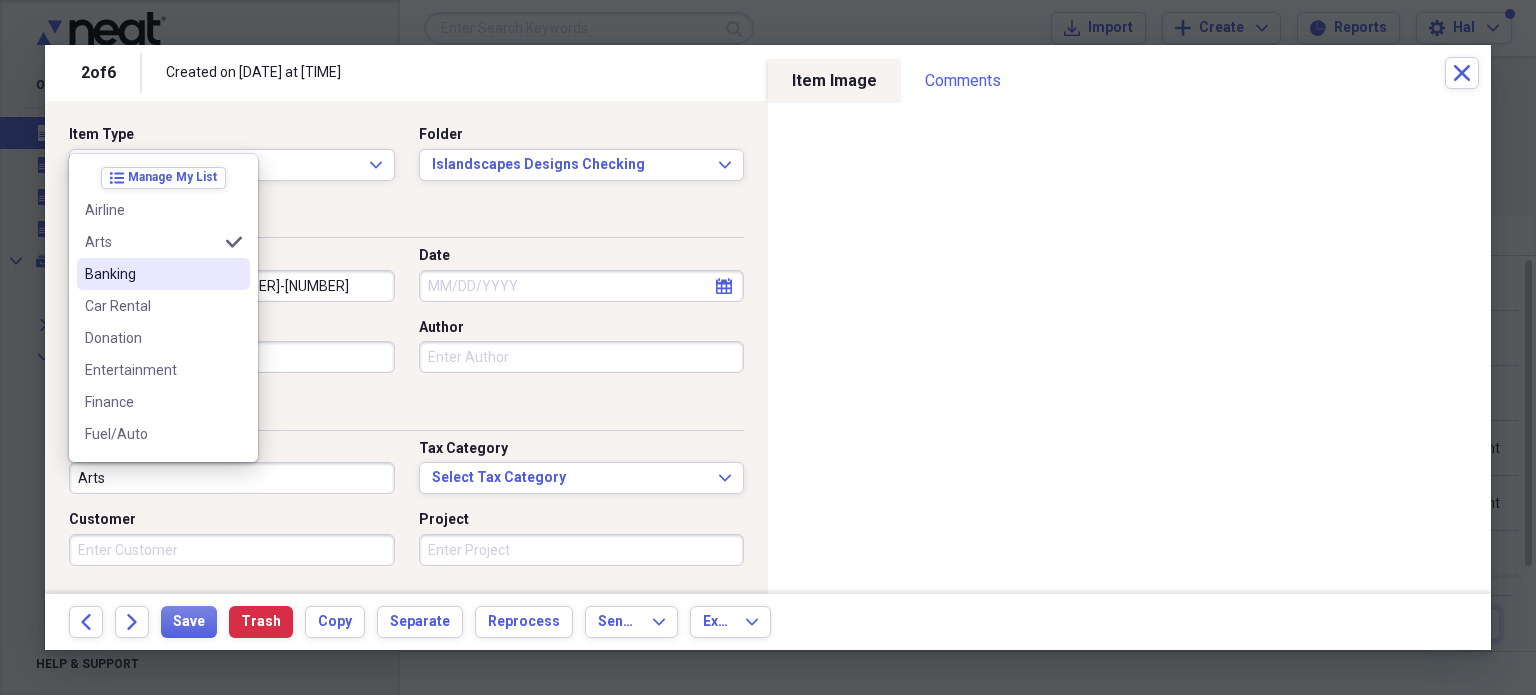 click on "Banking" at bounding box center (151, 274) 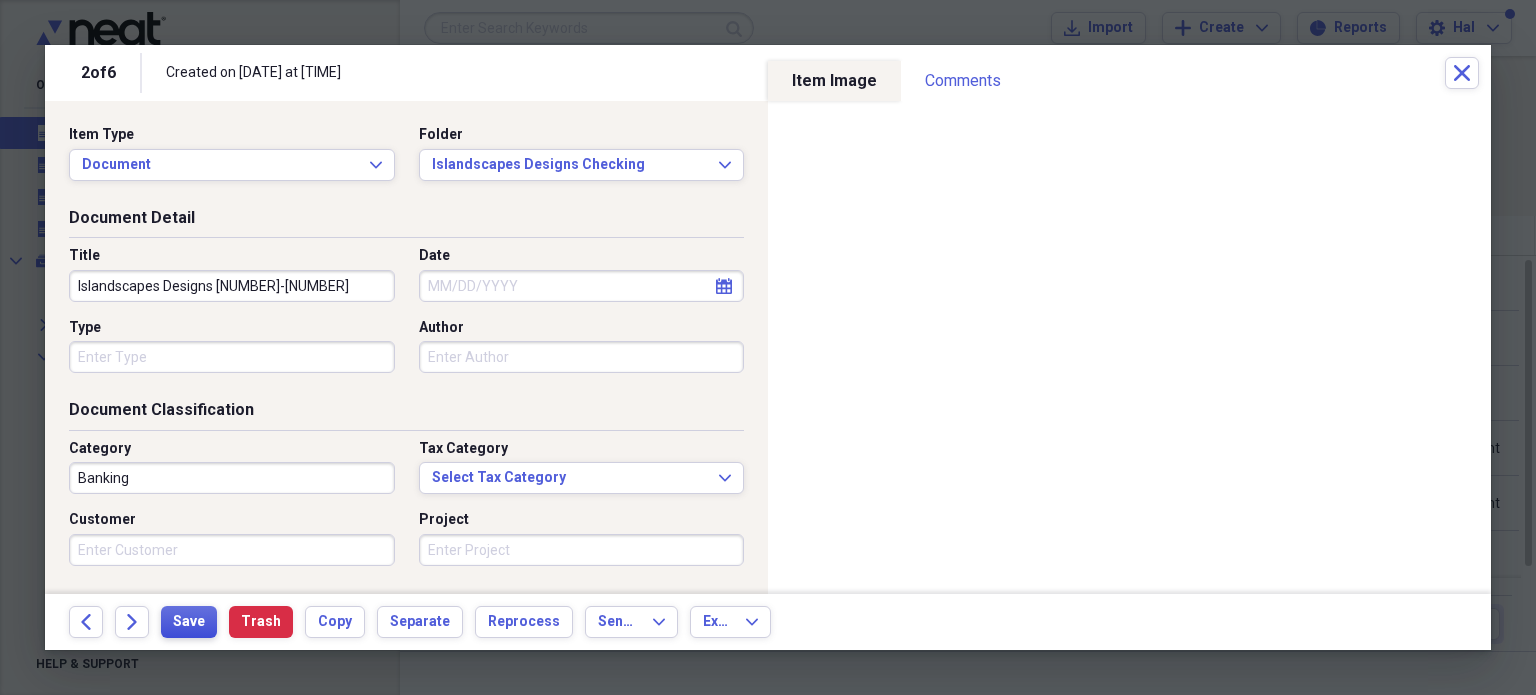 click on "Save" at bounding box center (189, 622) 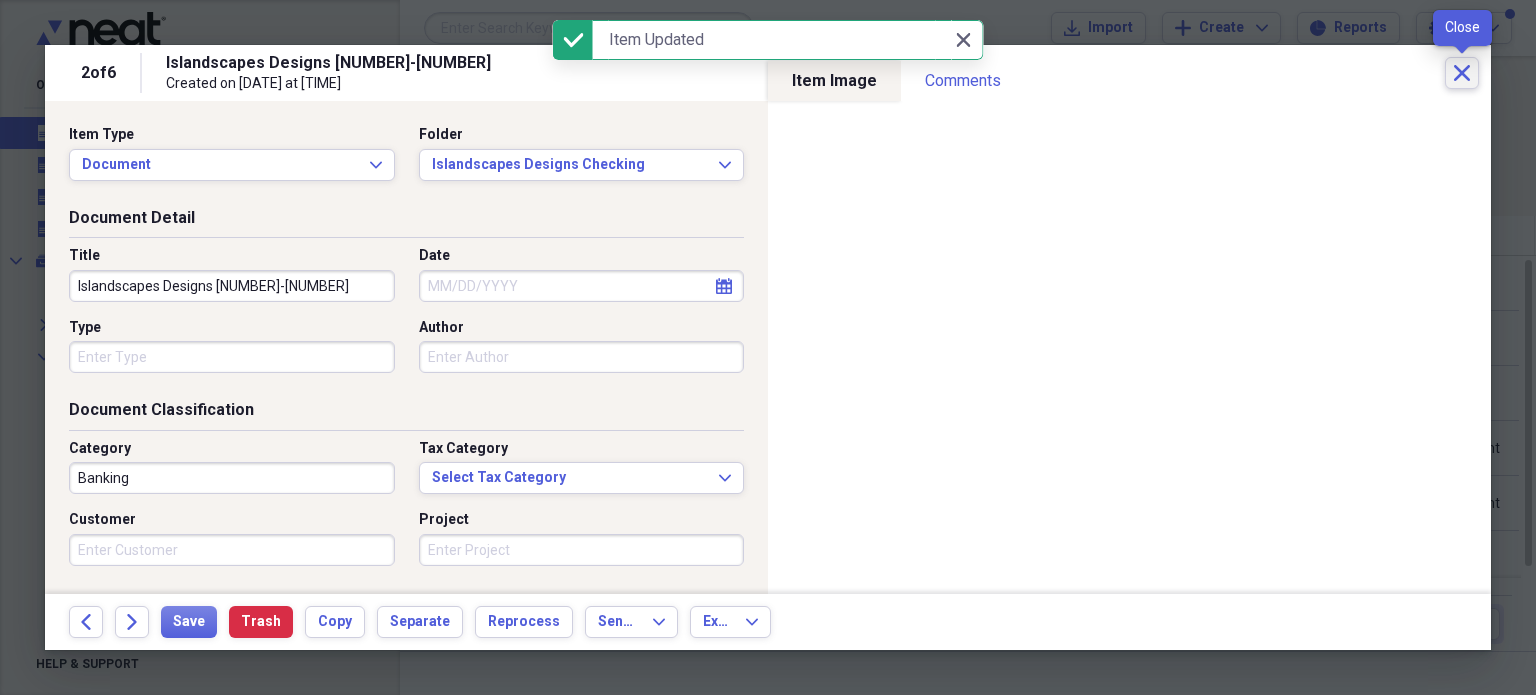click on "Close" 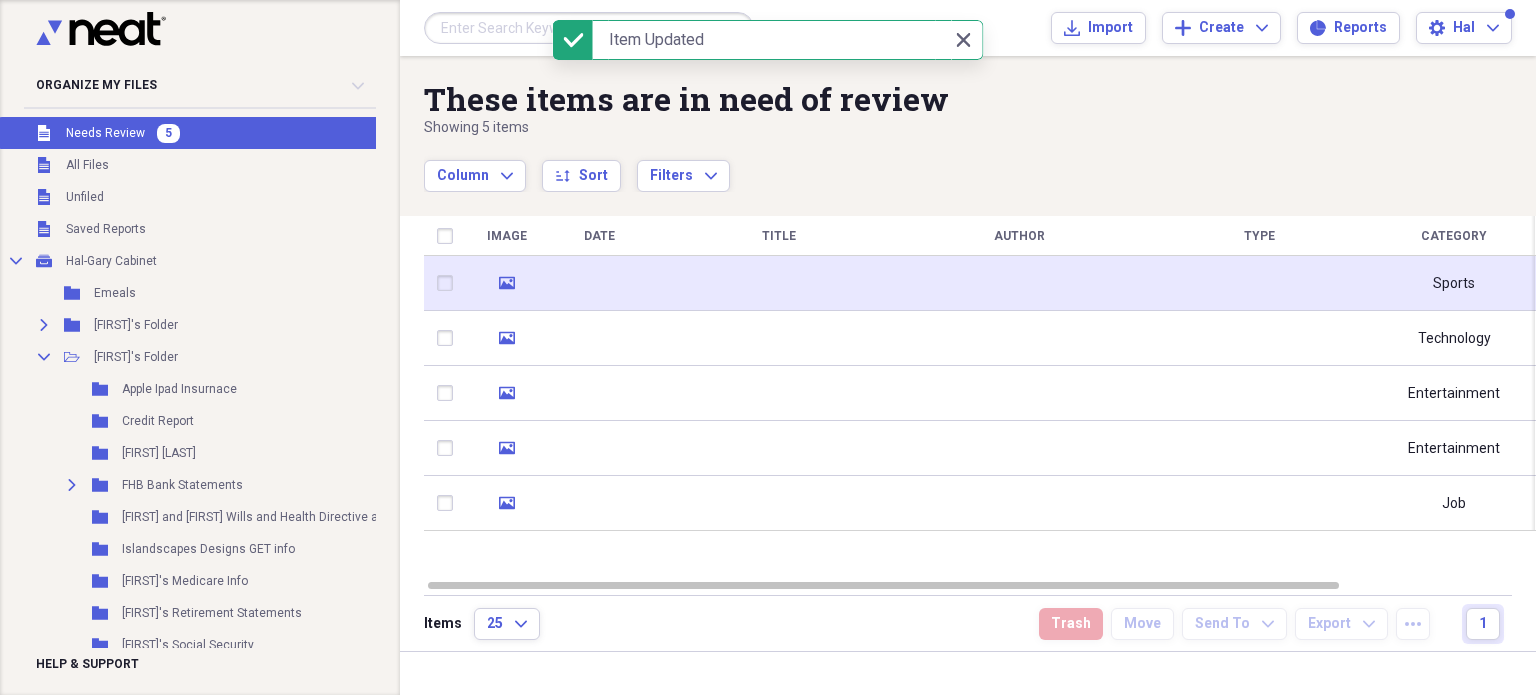 click at bounding box center [779, 283] 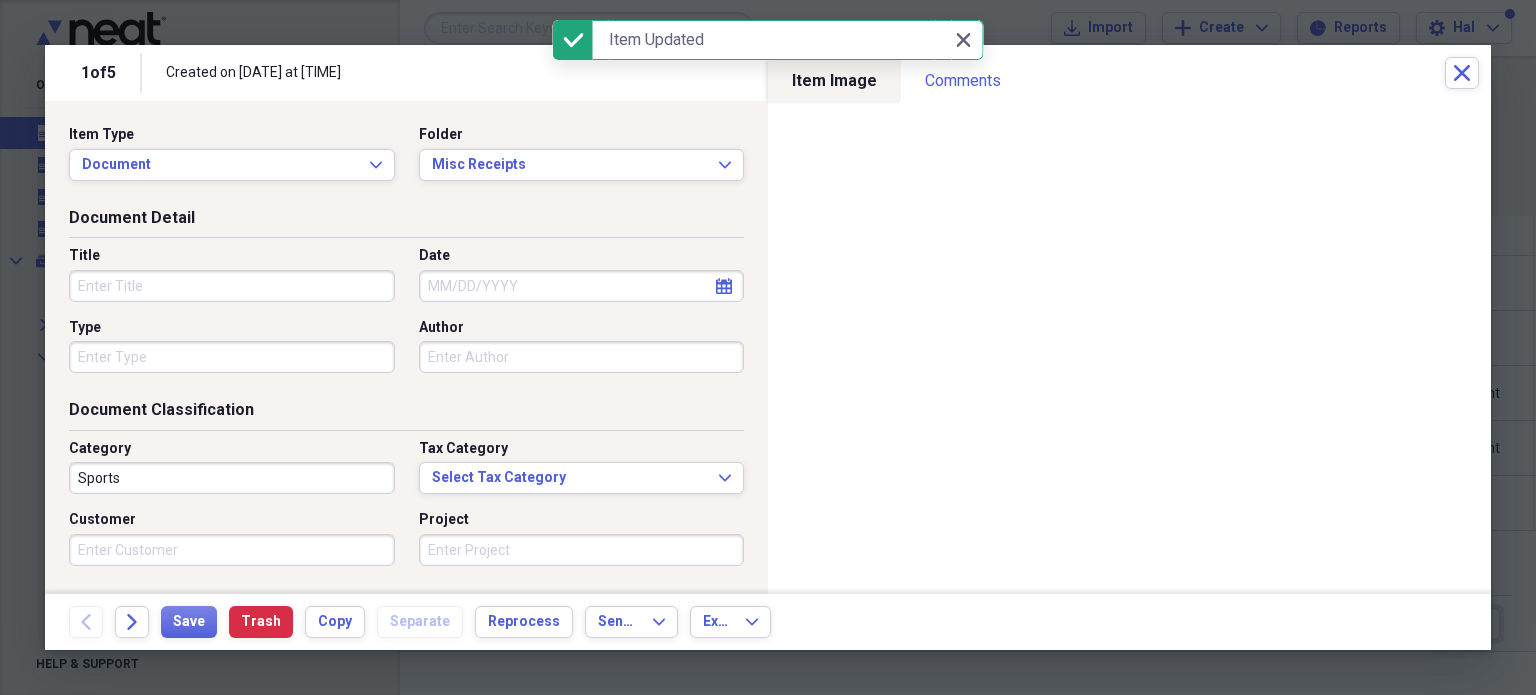 click on "Title" at bounding box center (232, 286) 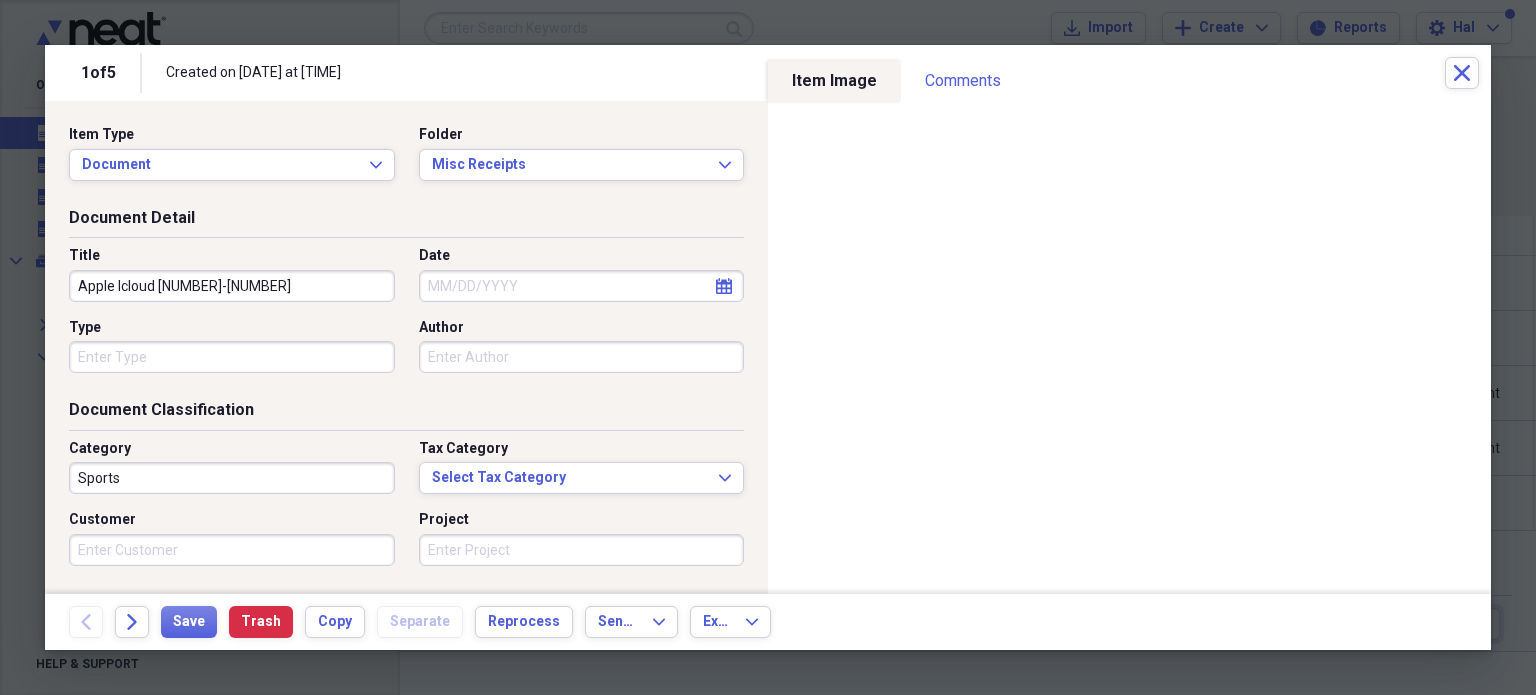 type on "Apple Icloud [NUMBER]-[NUMBER]" 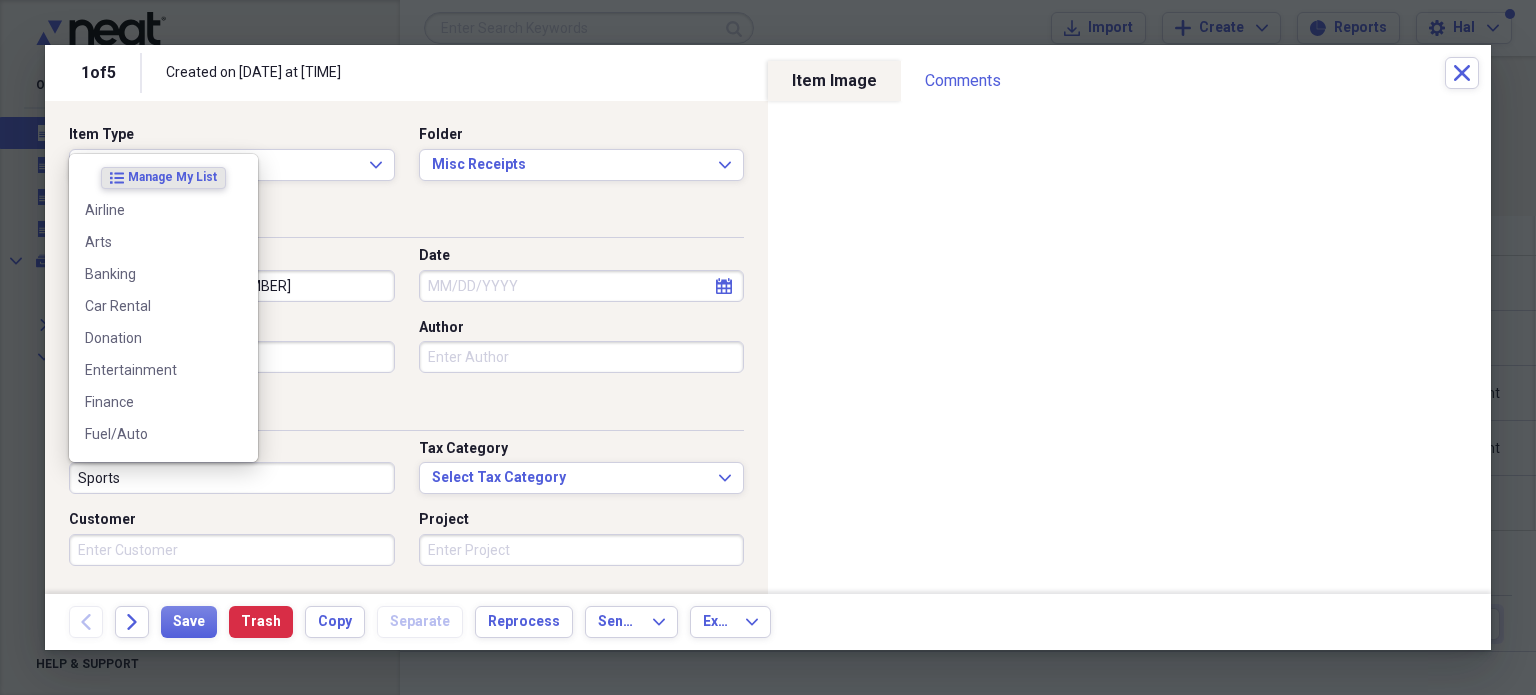 click on "Sports" at bounding box center (232, 478) 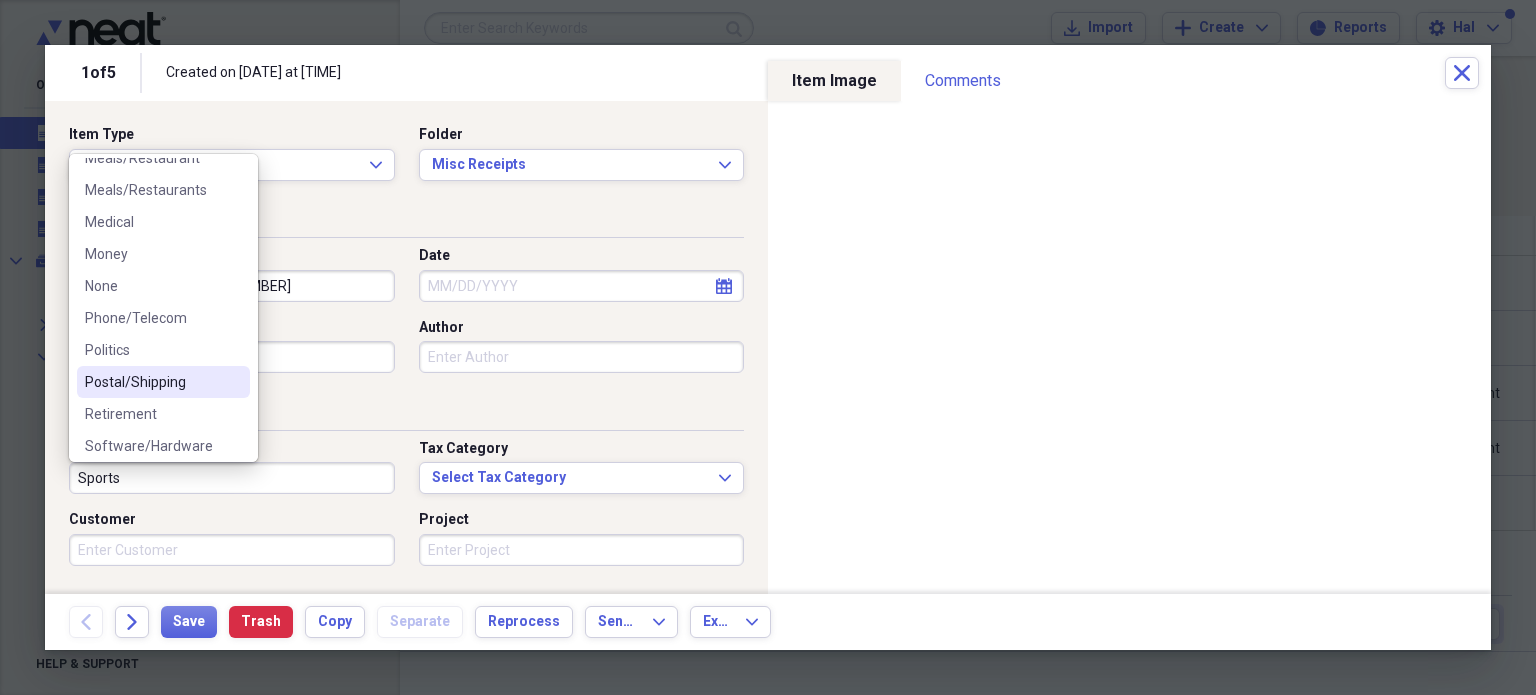 scroll, scrollTop: 600, scrollLeft: 0, axis: vertical 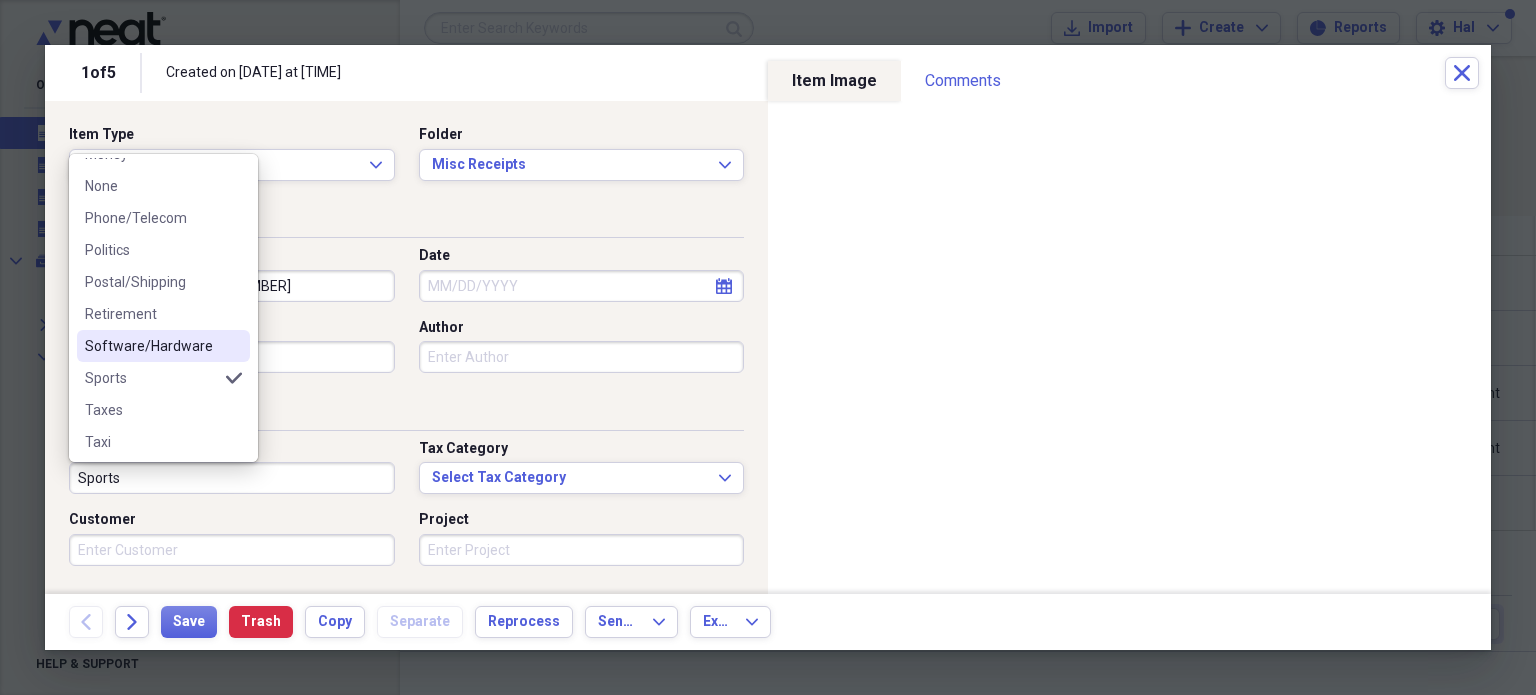 click on "Software/Hardware" at bounding box center [151, 346] 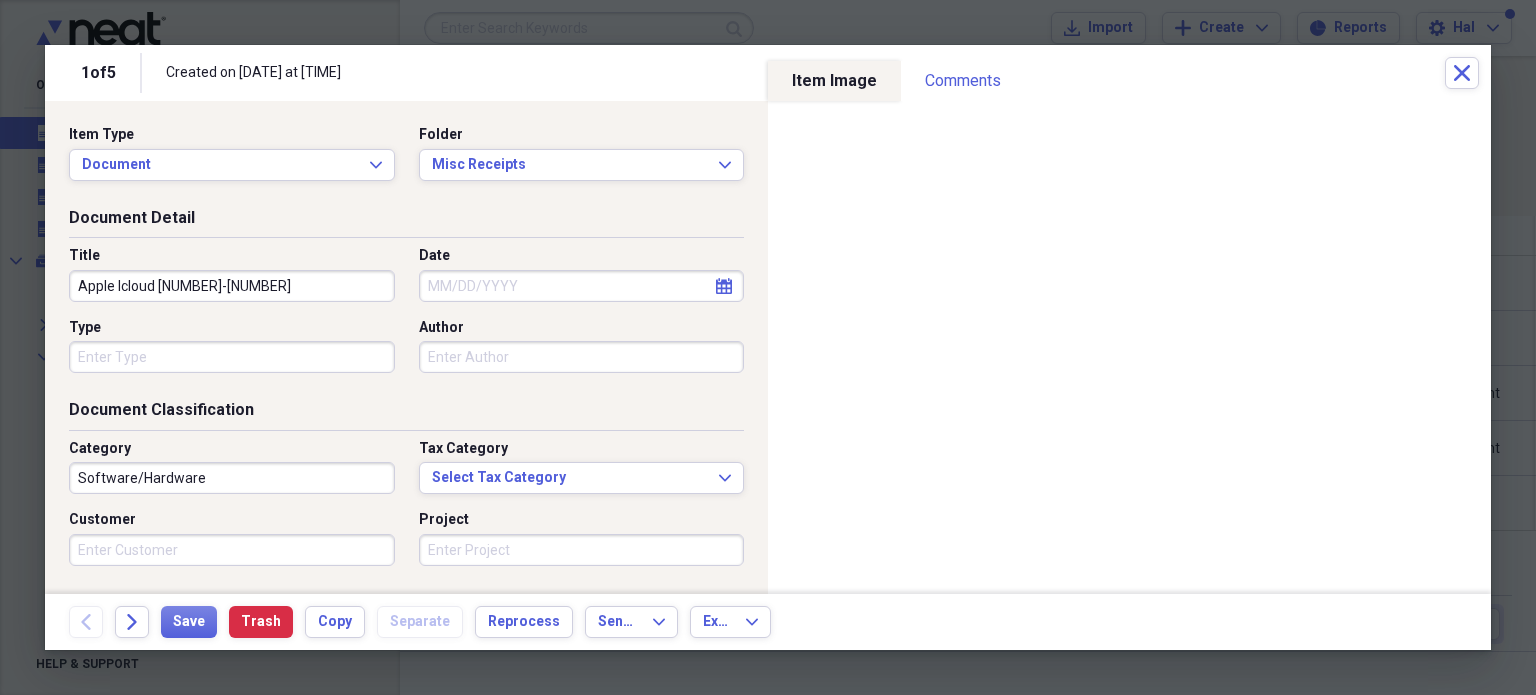 click on "Software/Hardware" at bounding box center (232, 478) 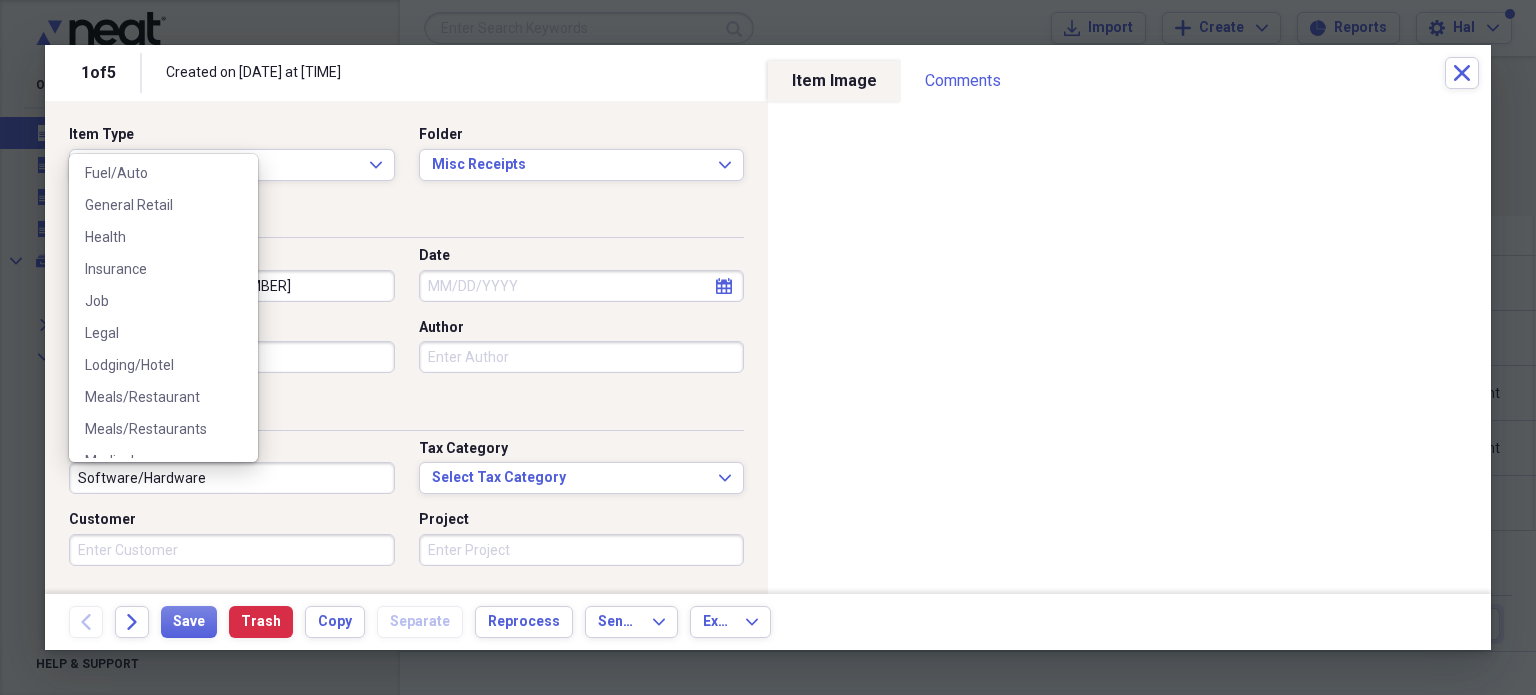 scroll, scrollTop: 240, scrollLeft: 0, axis: vertical 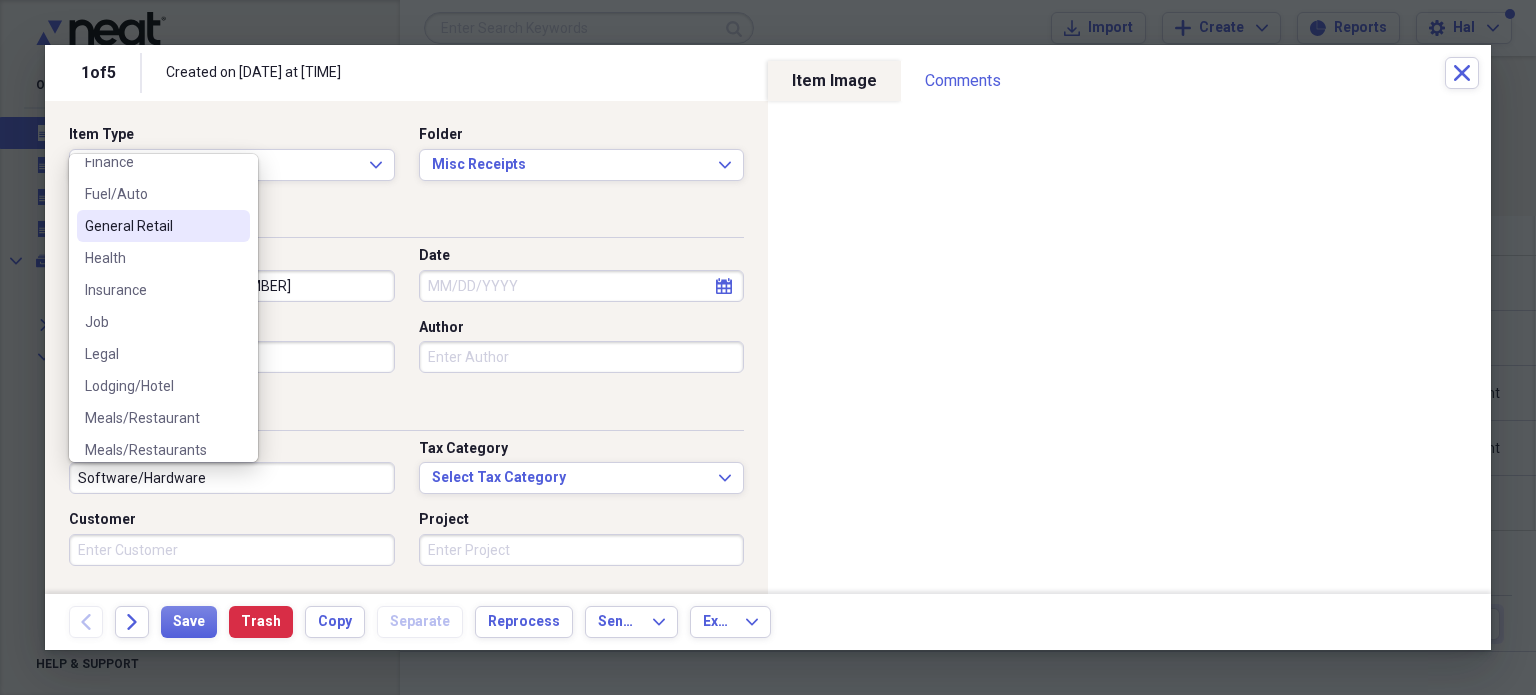 click on "General Retail" at bounding box center [151, 226] 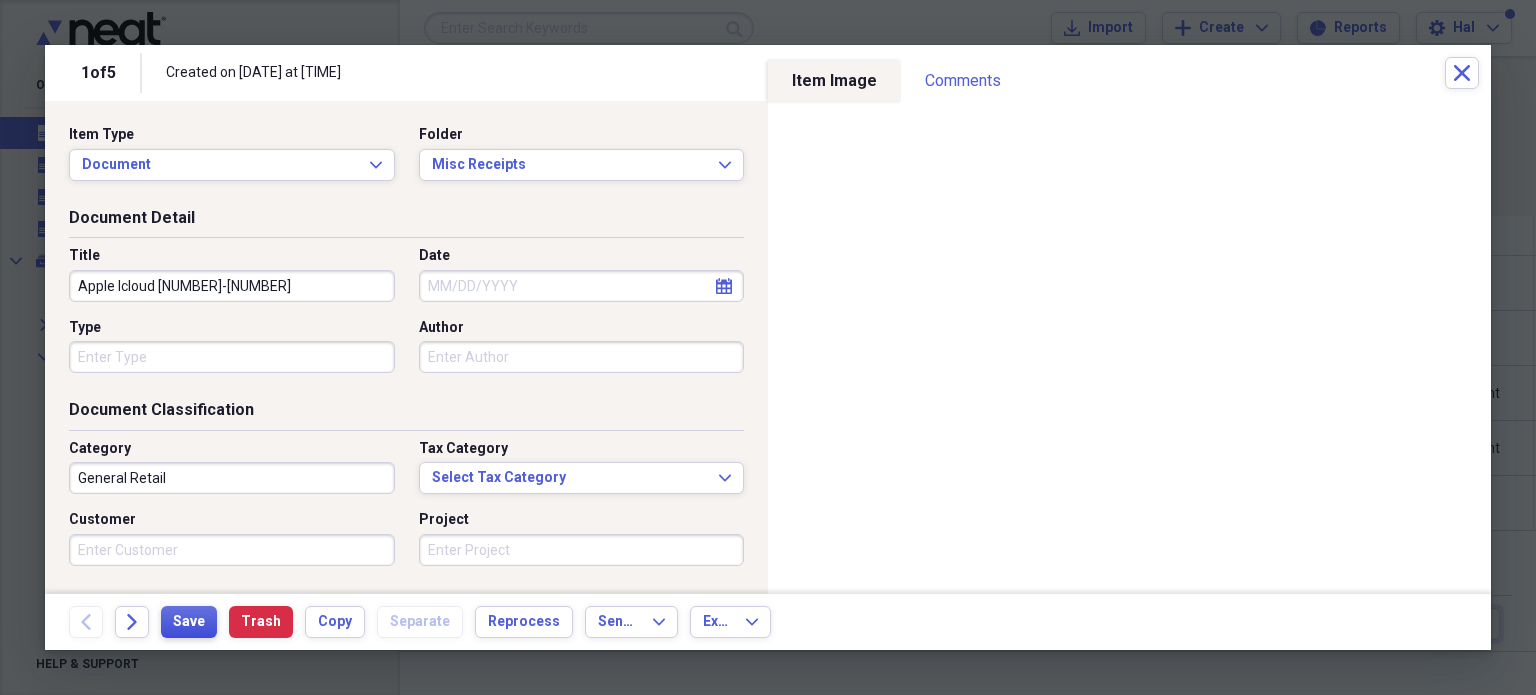 click on "Save" at bounding box center (189, 622) 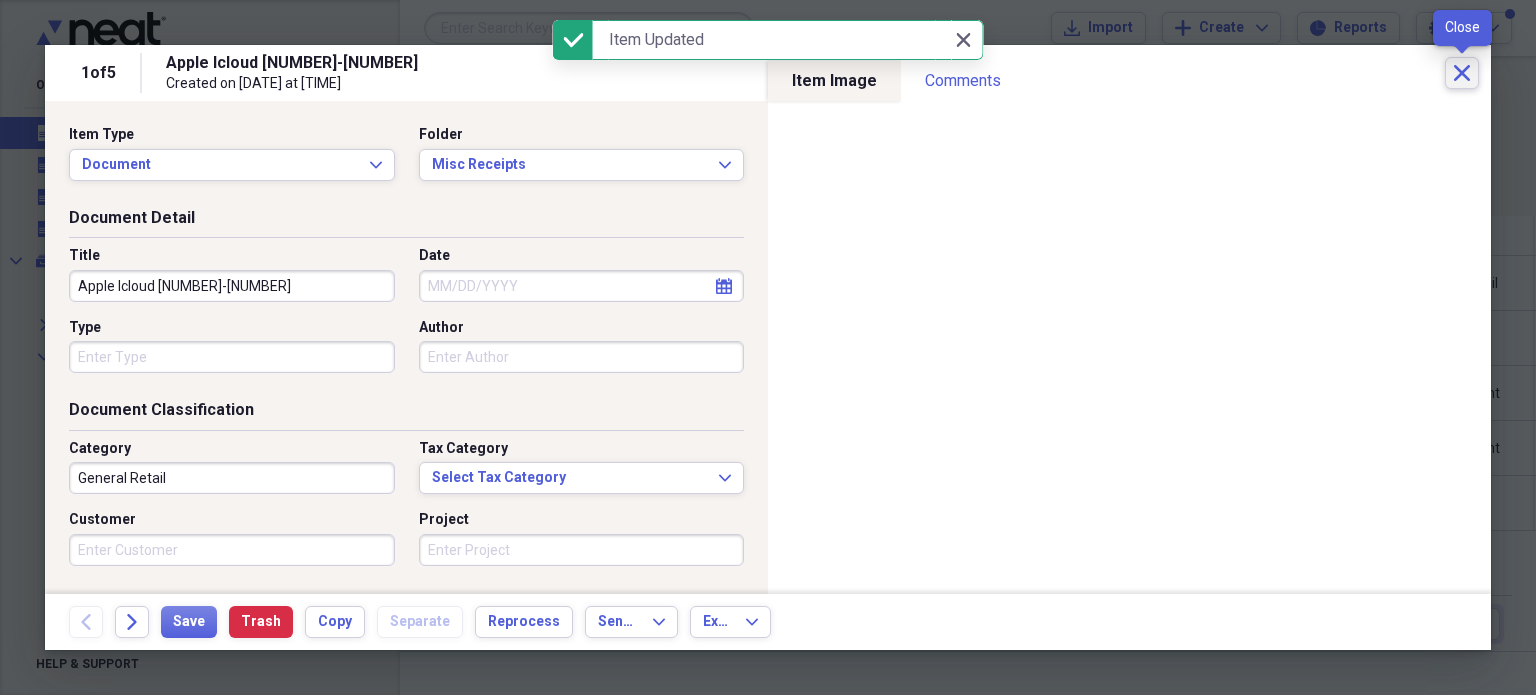 click on "Close" 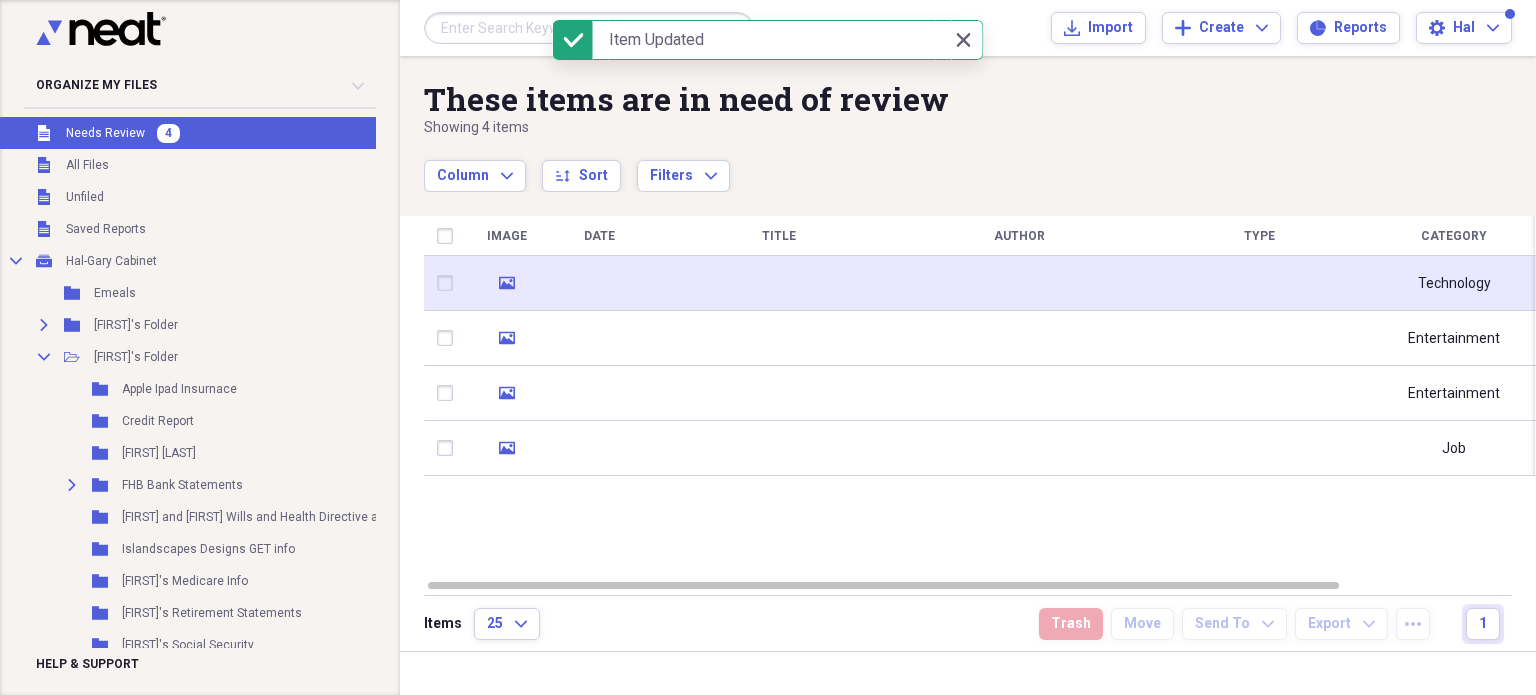 click at bounding box center [599, 283] 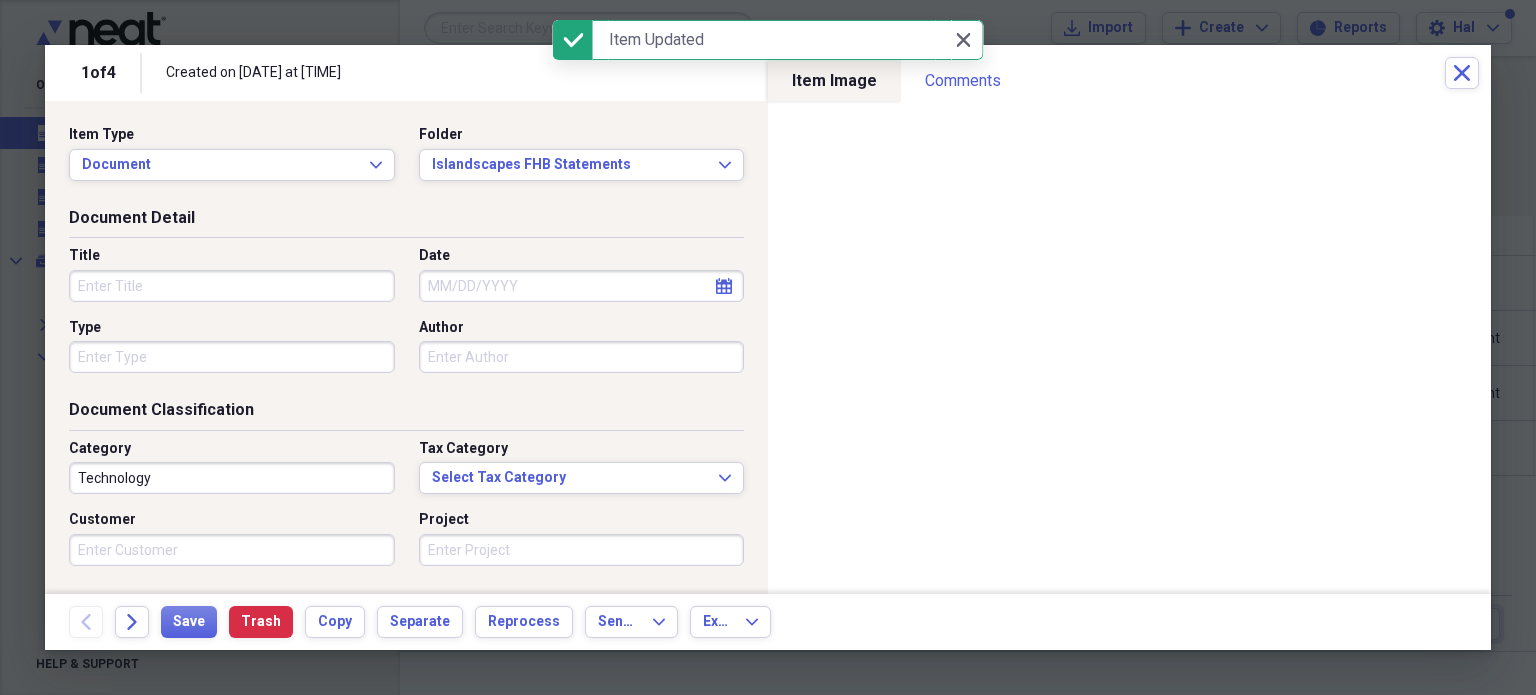 click on "Title" at bounding box center [232, 286] 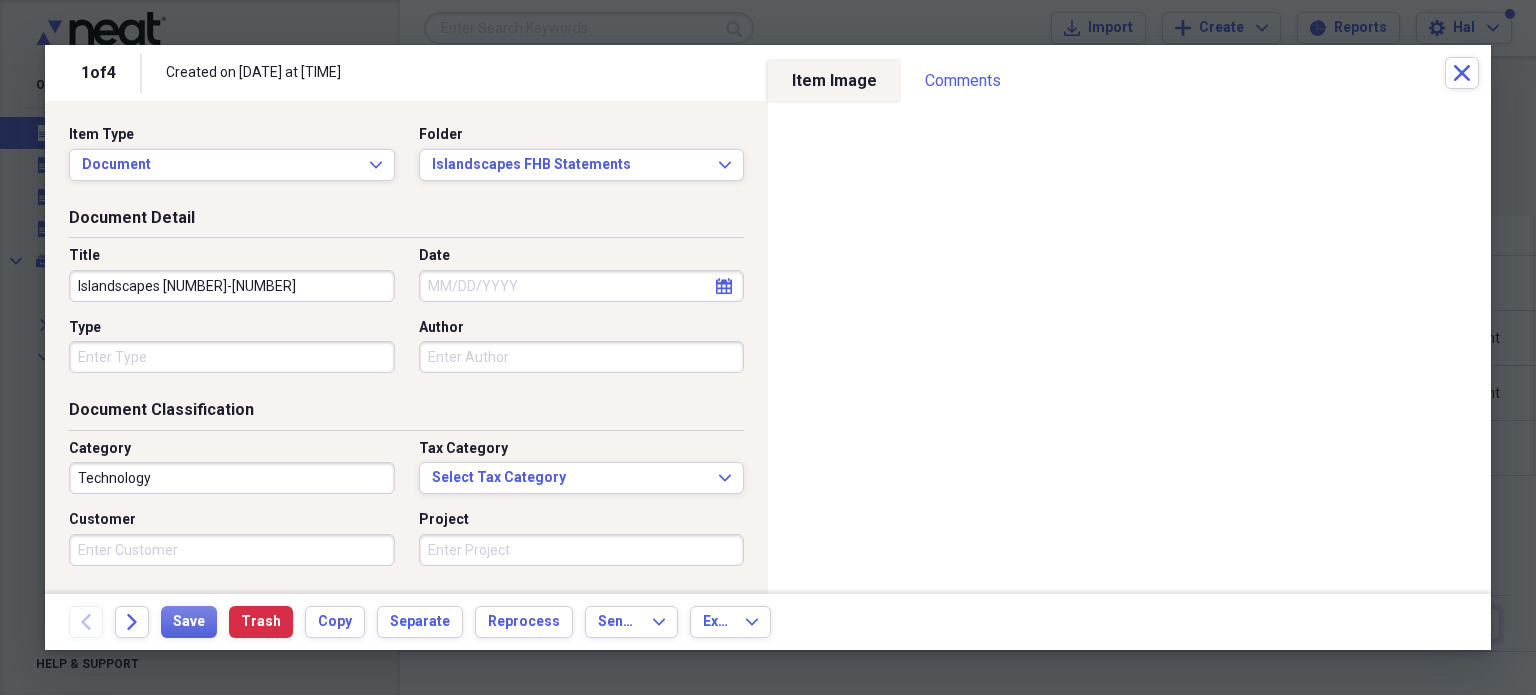 type on "Islandscapes [NUMBER]-[NUMBER]" 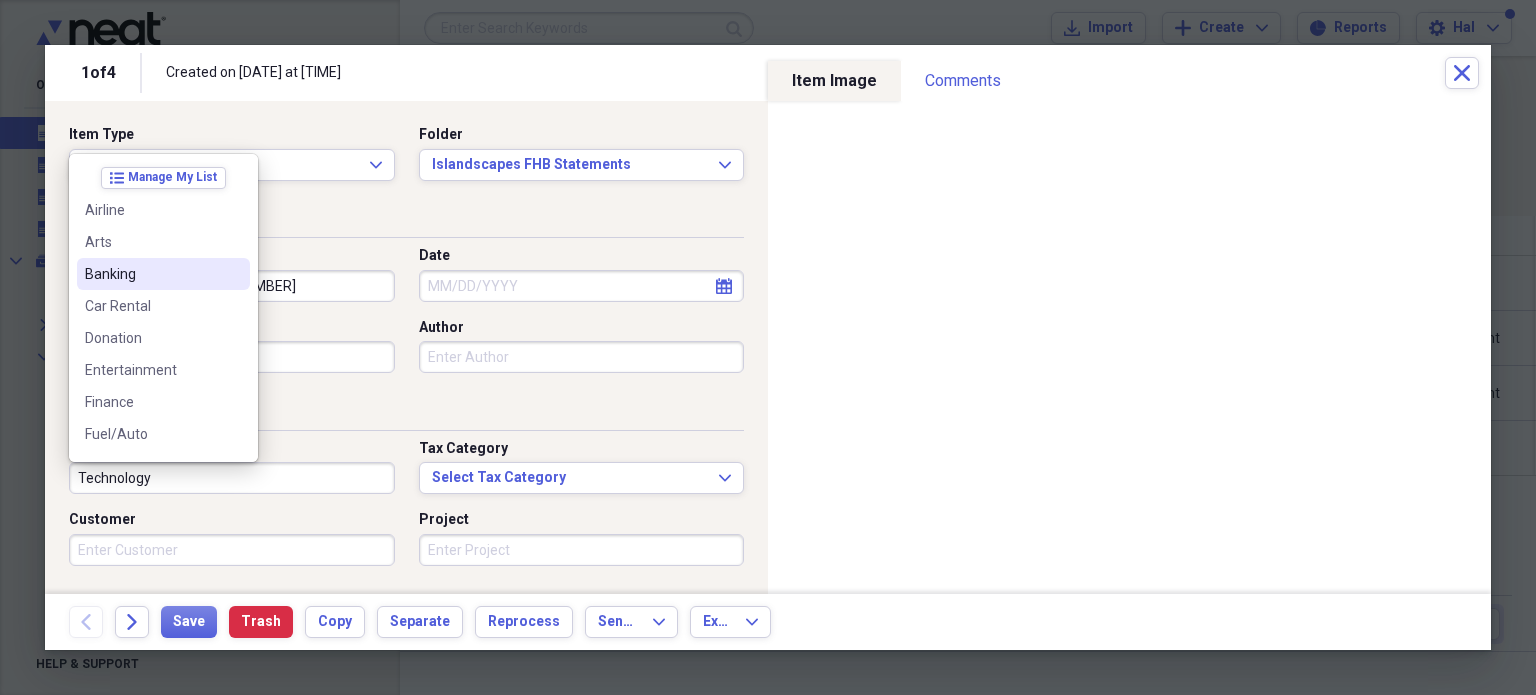 click on "Banking" at bounding box center [151, 274] 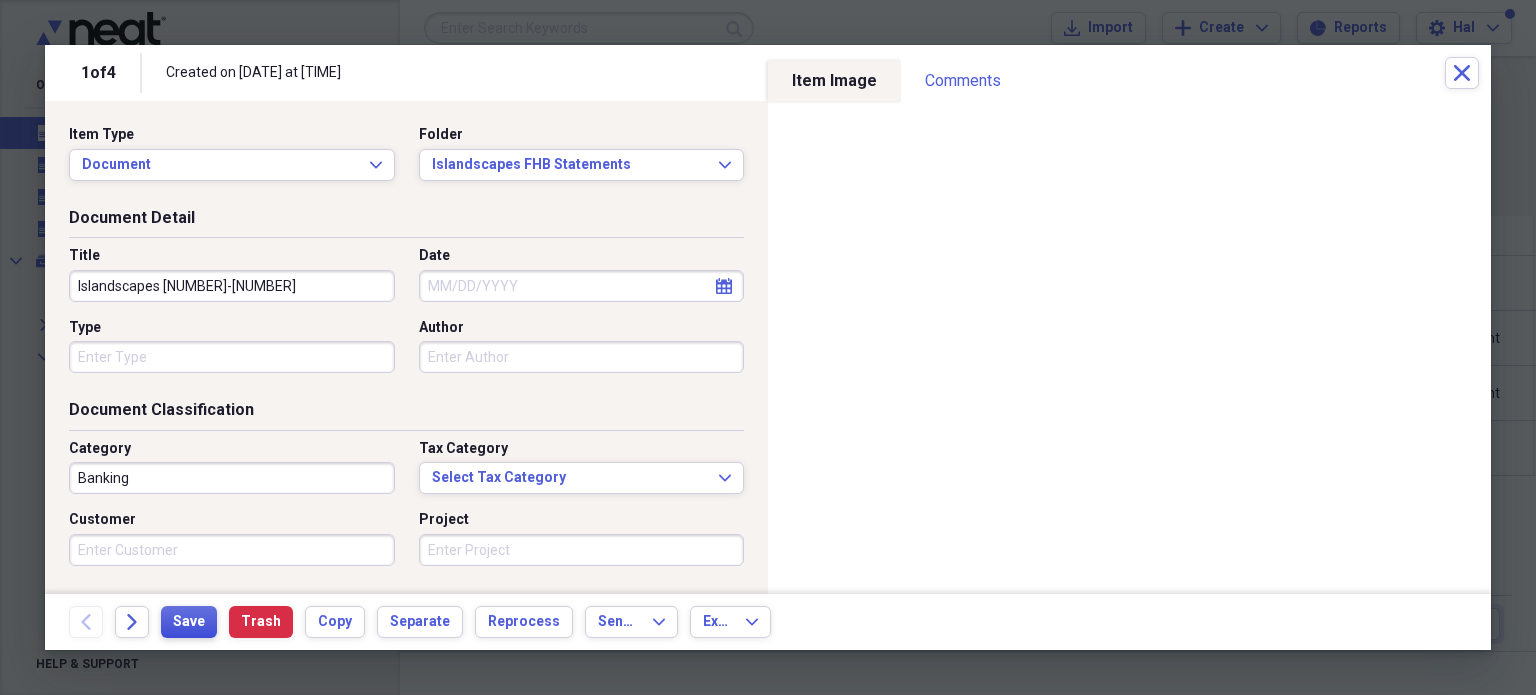 click on "Save" at bounding box center (189, 622) 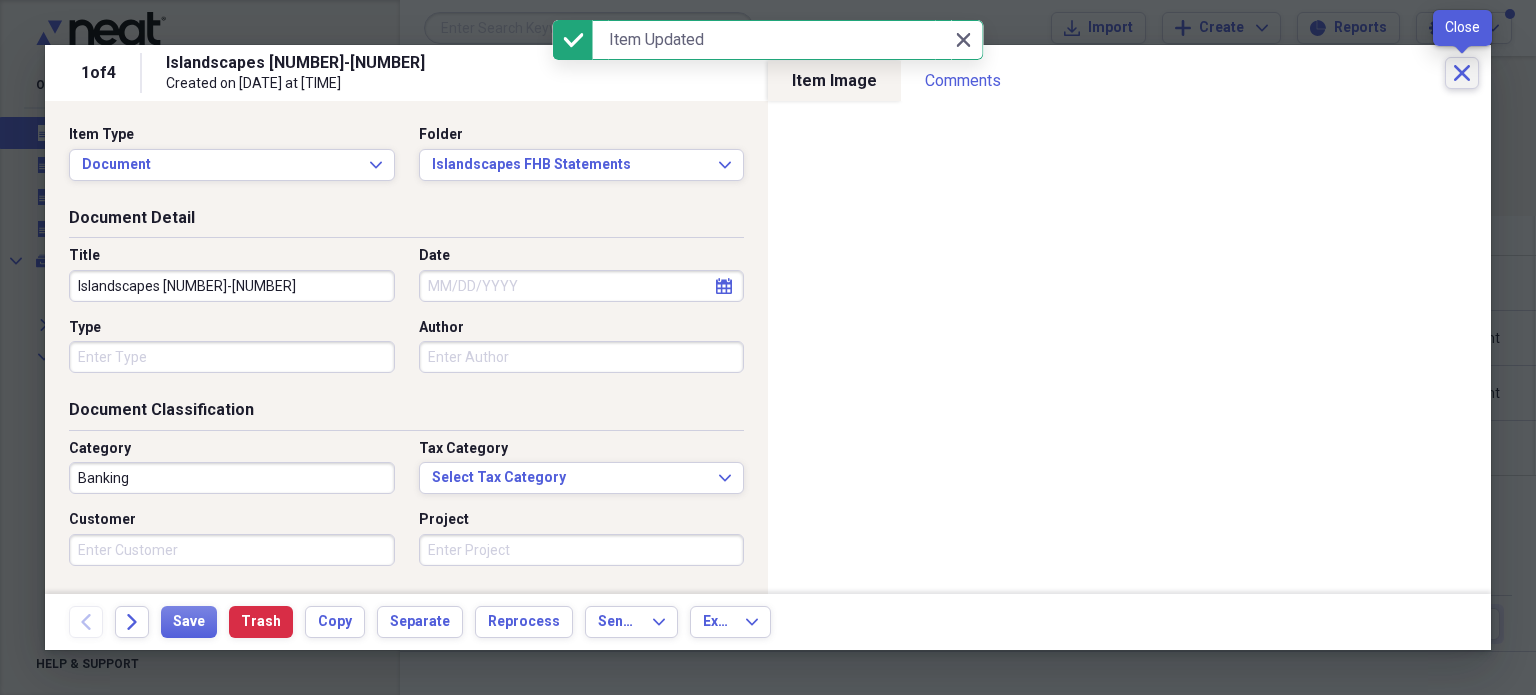 click on "Close" 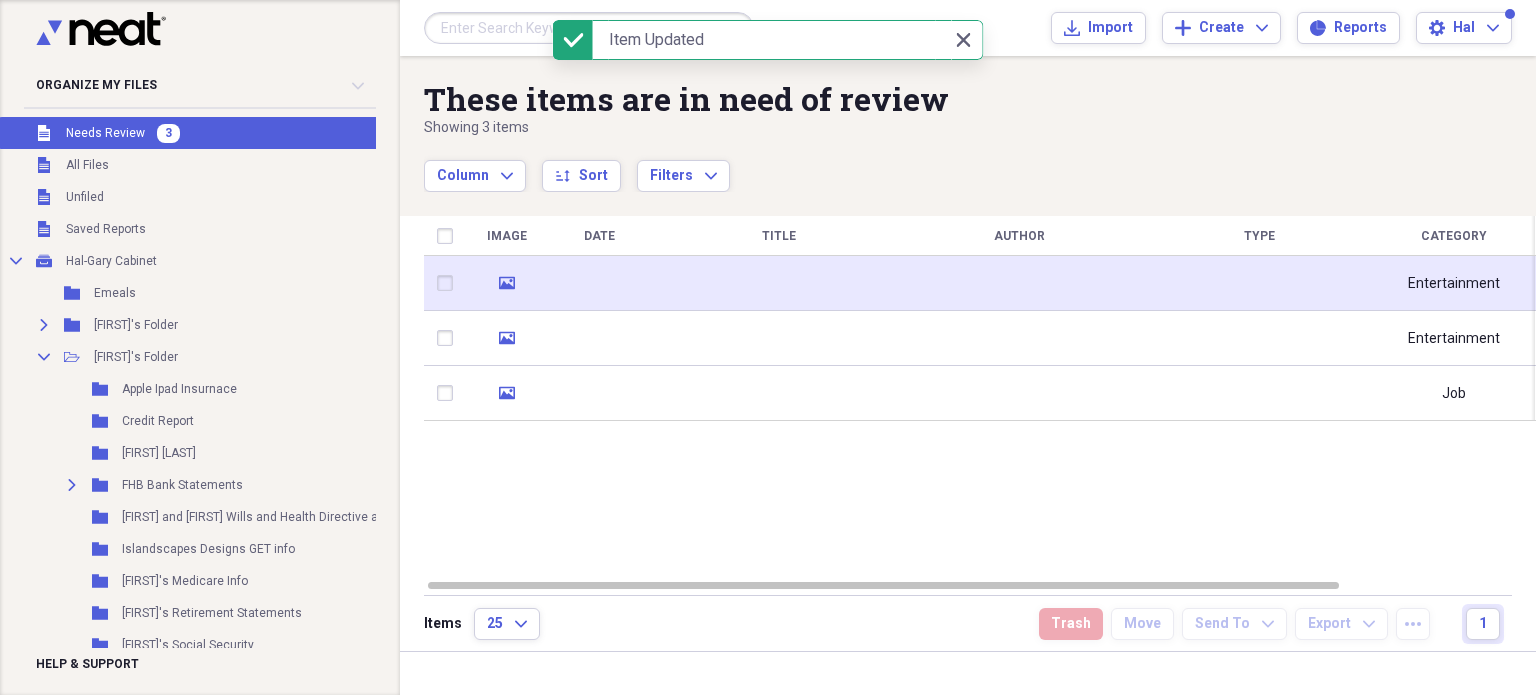 click at bounding box center (599, 283) 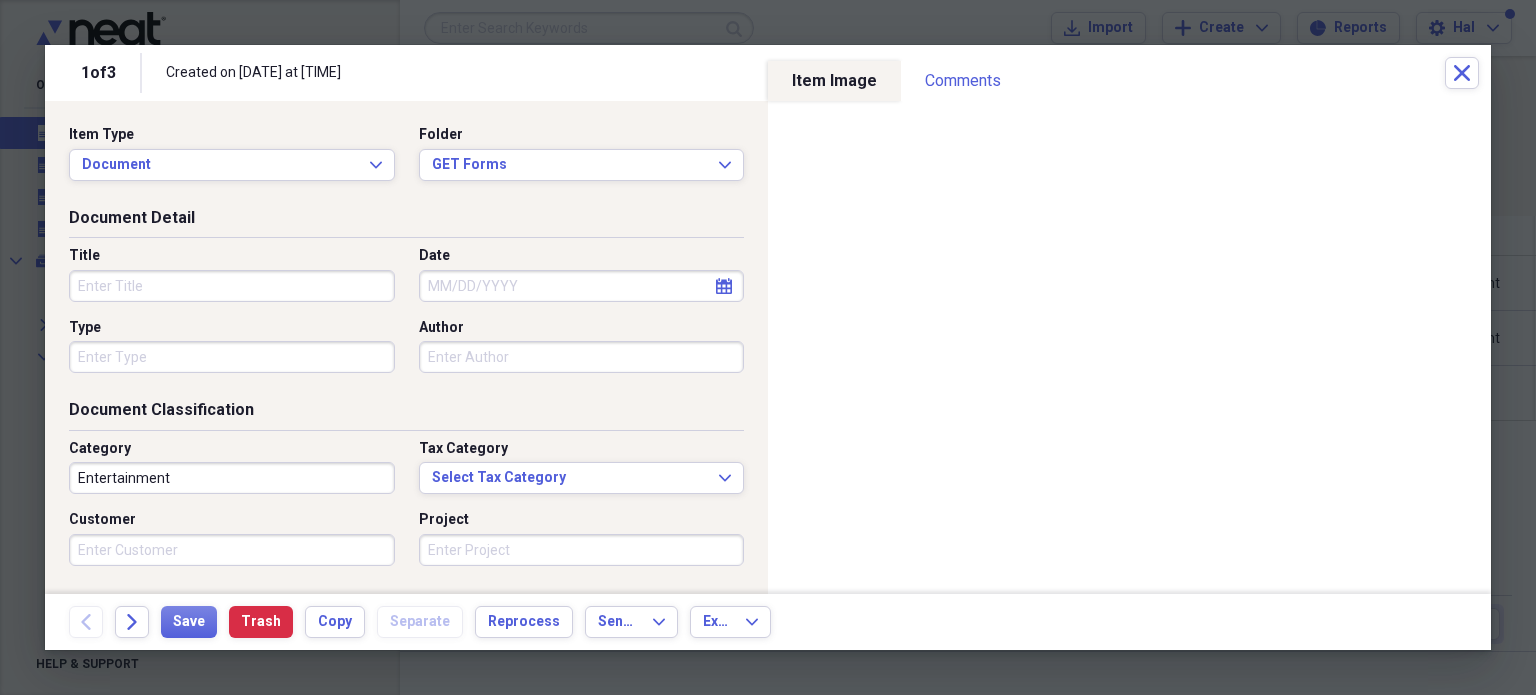 click on "Title" at bounding box center (232, 286) 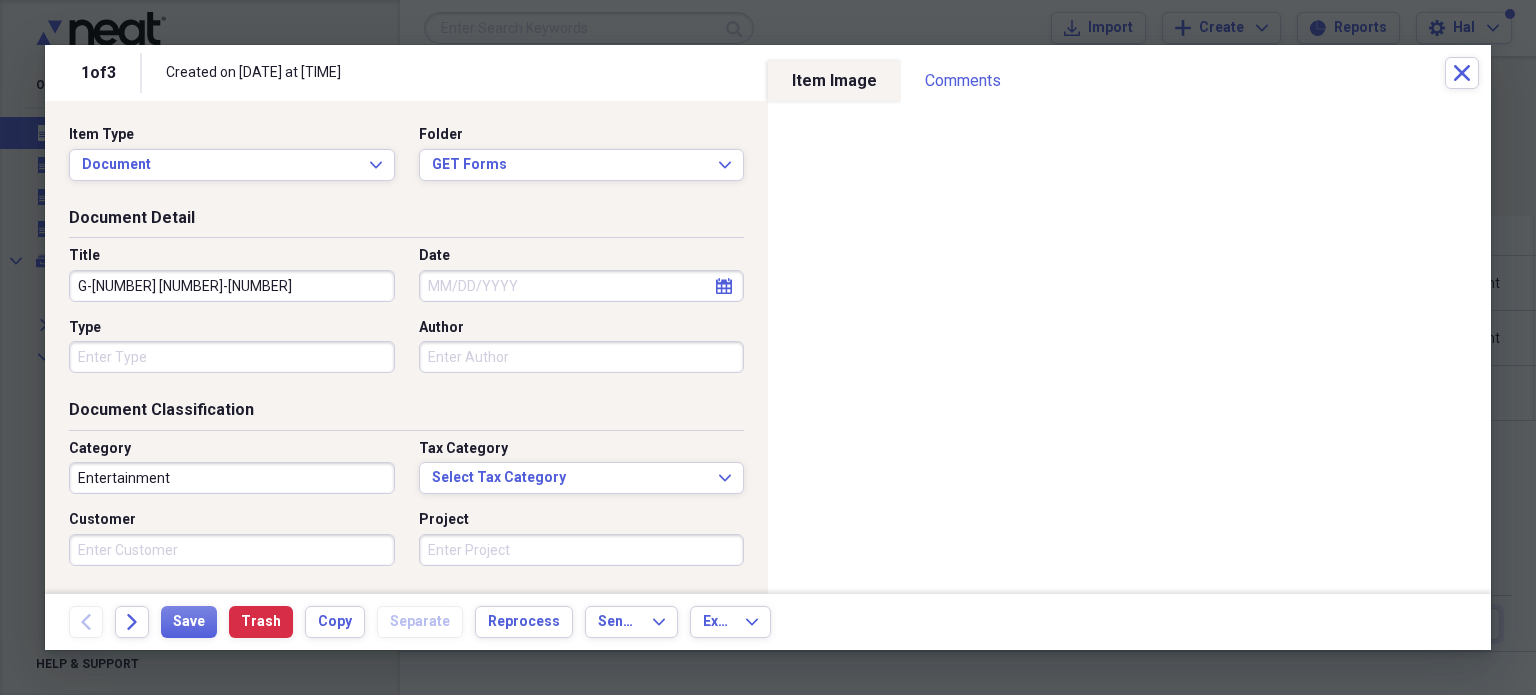 type on "G-[NUMBER] [NUMBER]-[NUMBER]" 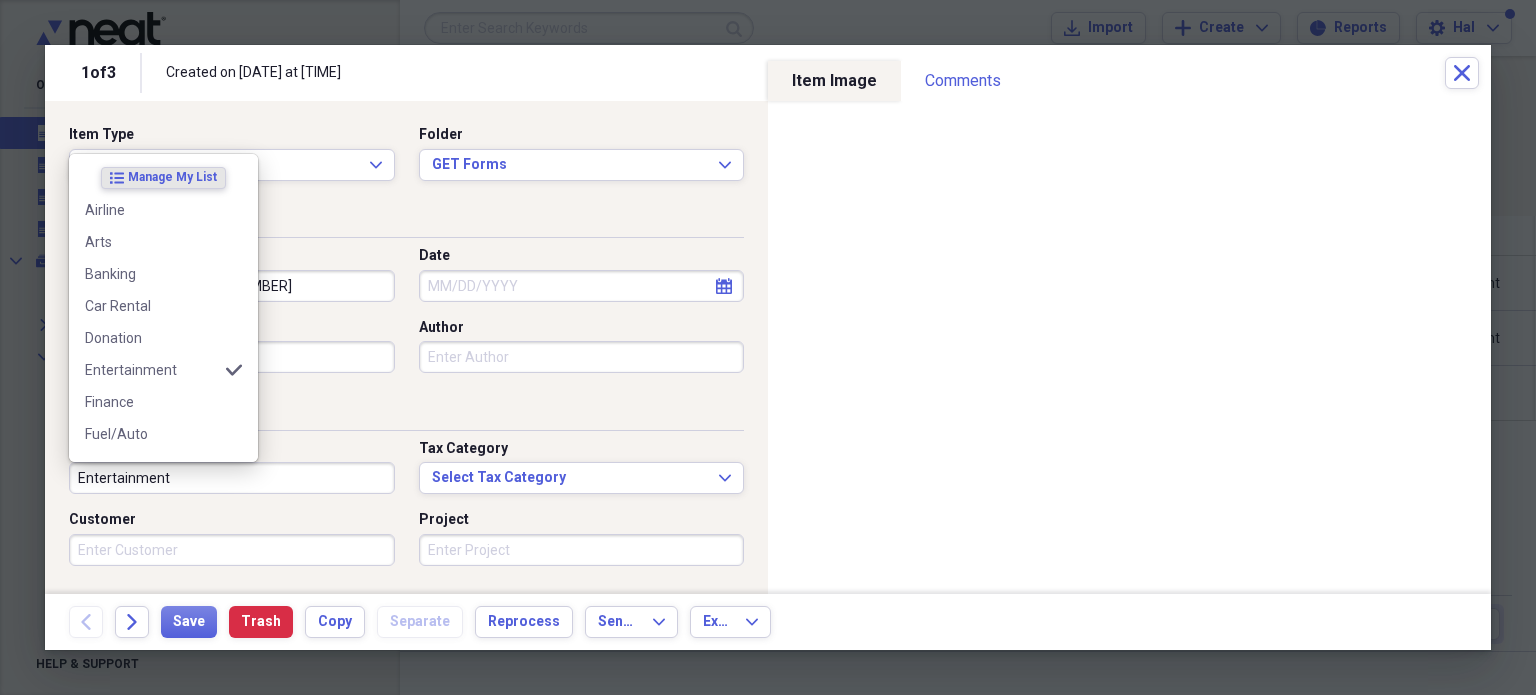 click on "Entertainment" at bounding box center (232, 478) 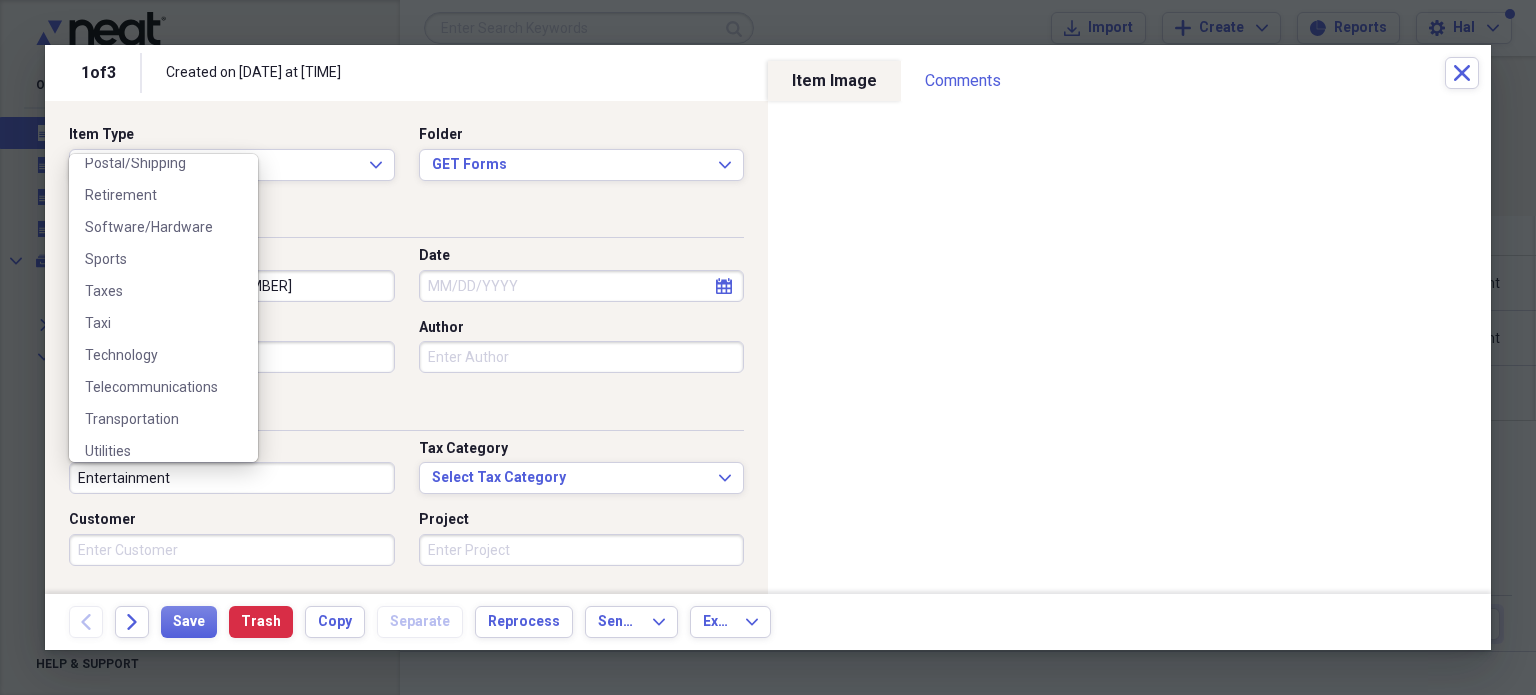 scroll, scrollTop: 732, scrollLeft: 0, axis: vertical 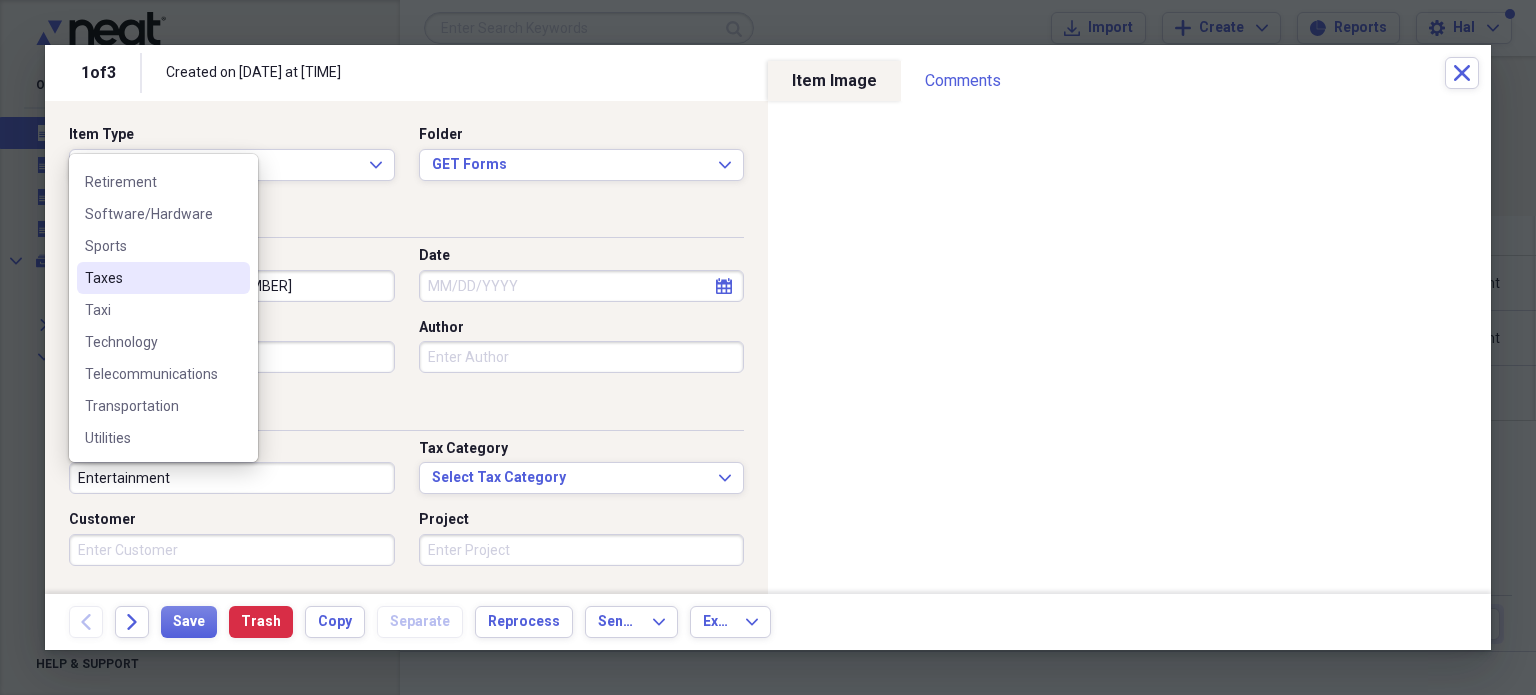 click on "Taxes" at bounding box center (151, 278) 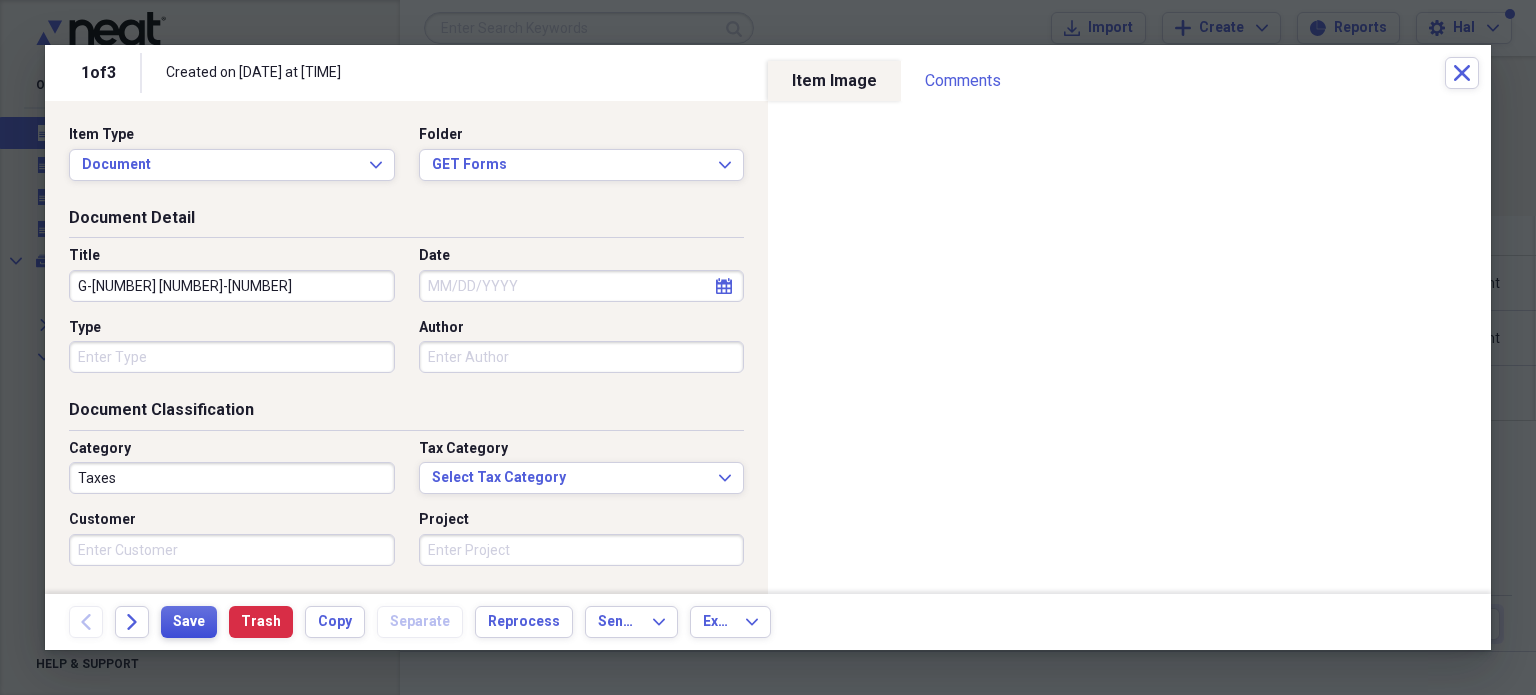 click on "Save" at bounding box center [189, 622] 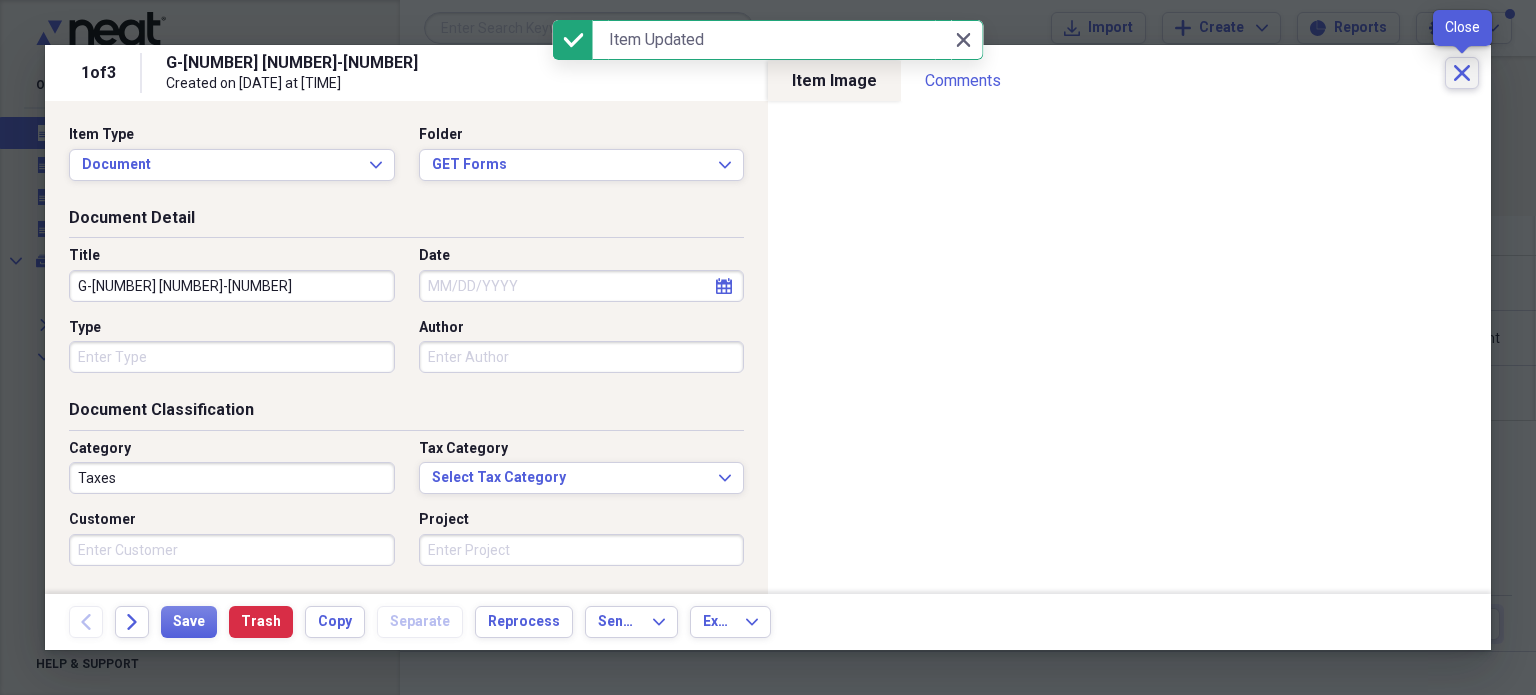 click 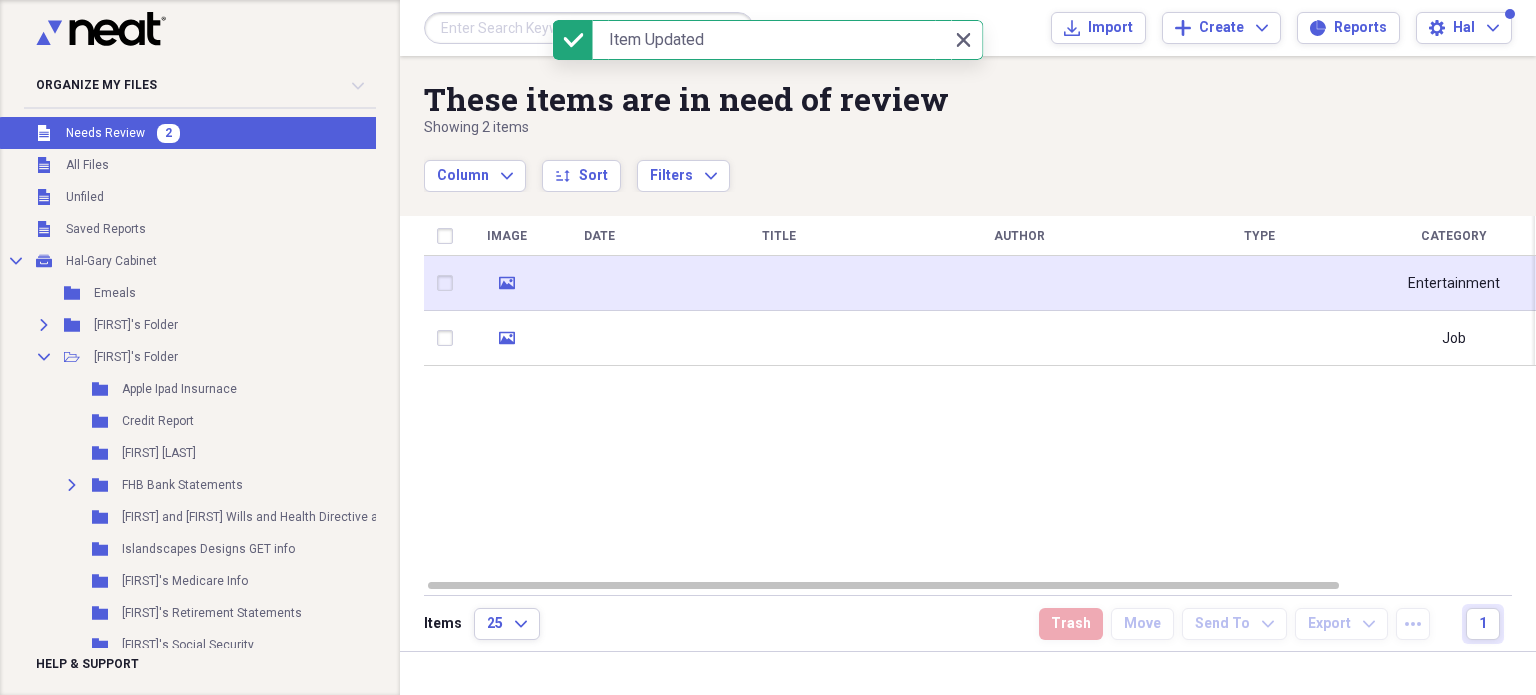 click at bounding box center [779, 283] 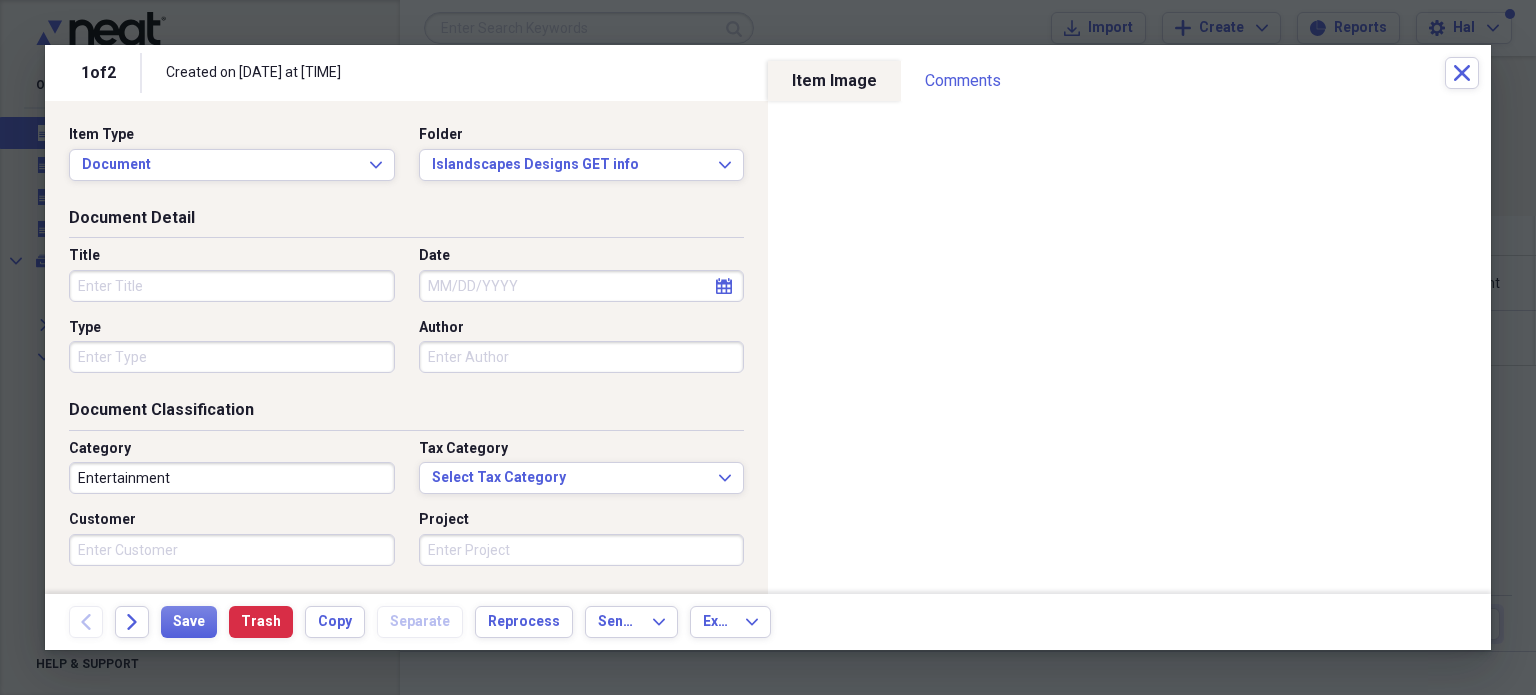 click on "Title" at bounding box center [232, 286] 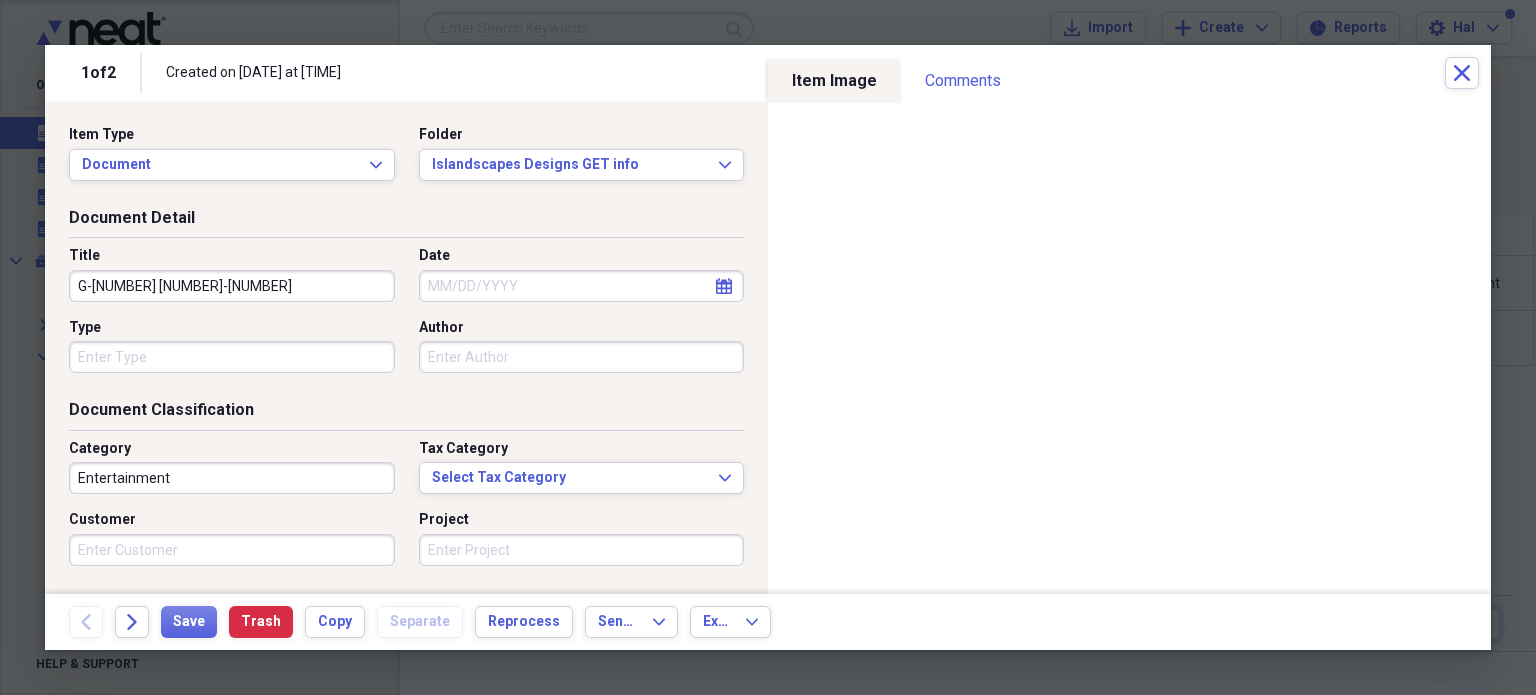 type on "G-[NUMBER] [NUMBER]-[NUMBER]" 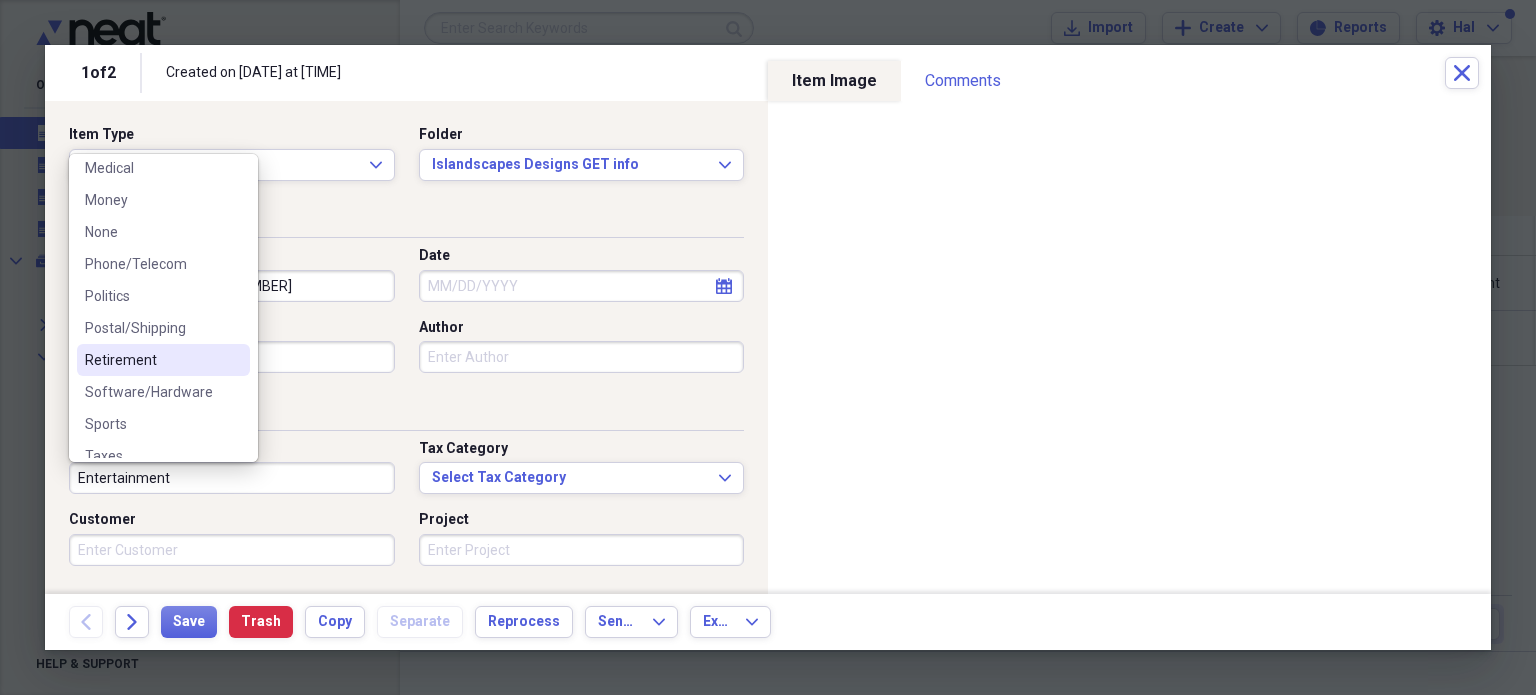 scroll, scrollTop: 732, scrollLeft: 0, axis: vertical 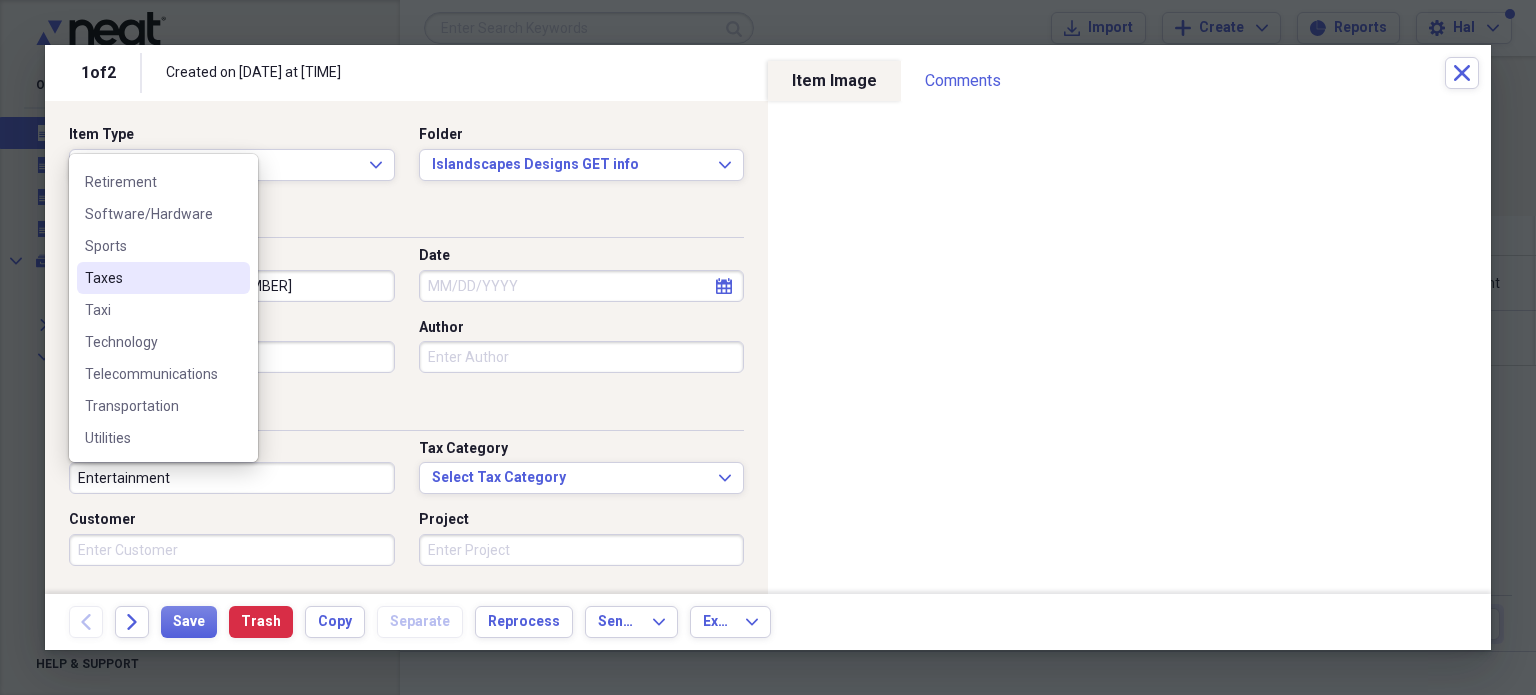 click on "Taxes" at bounding box center [163, 278] 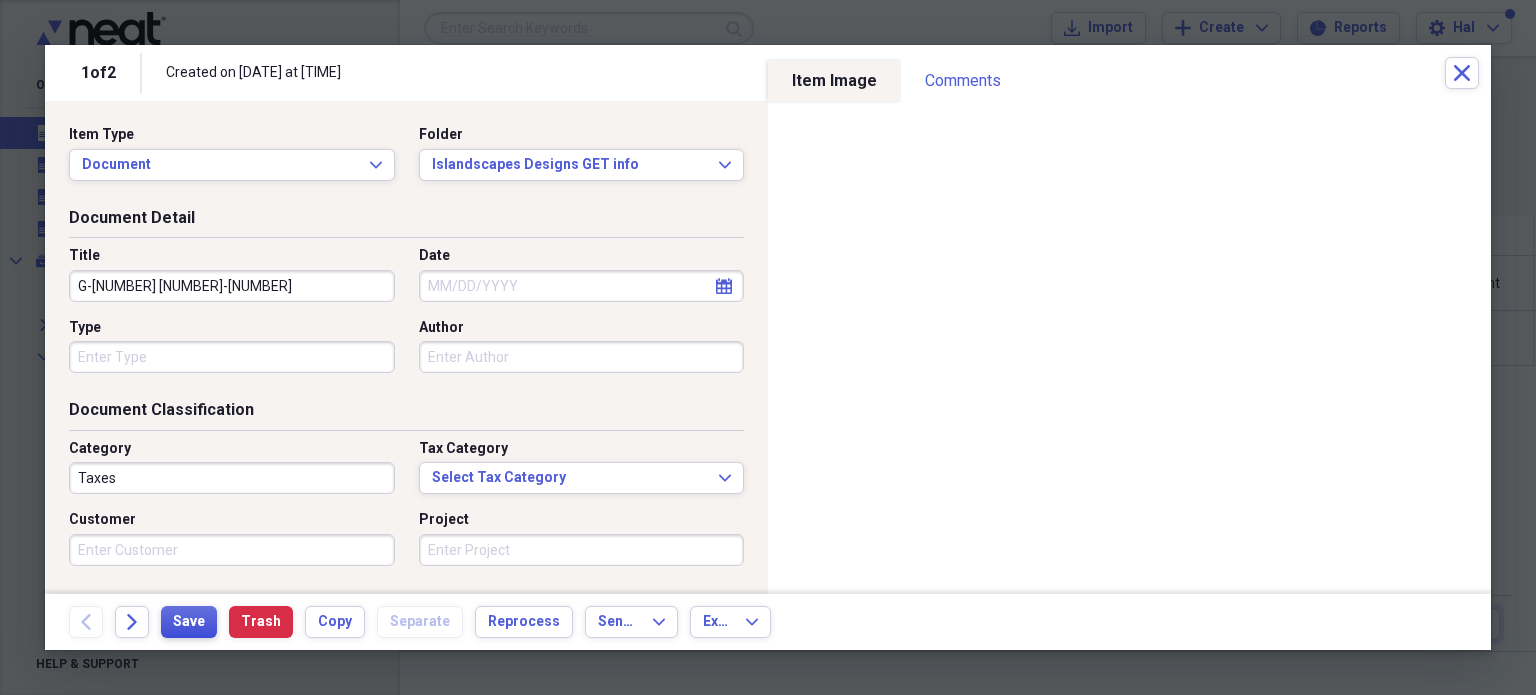 click on "Save" at bounding box center [189, 622] 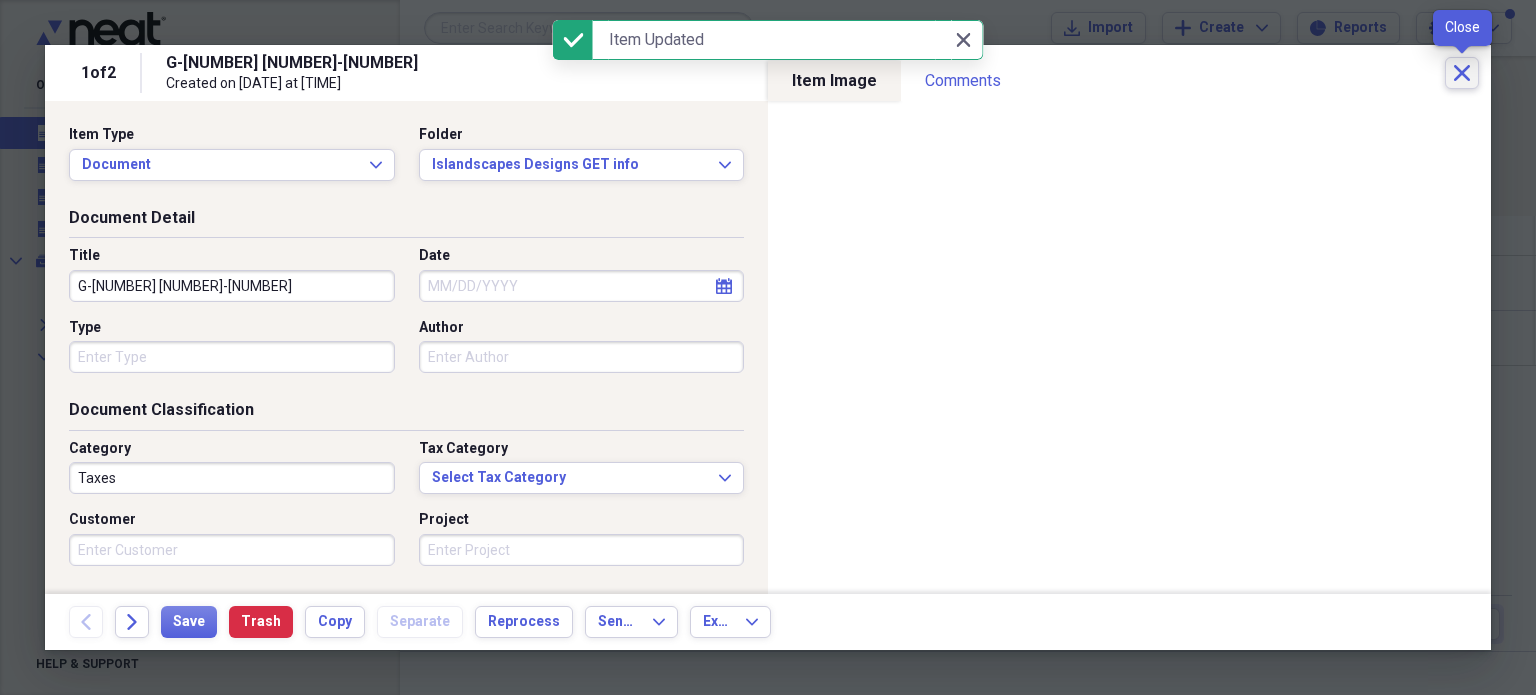 click 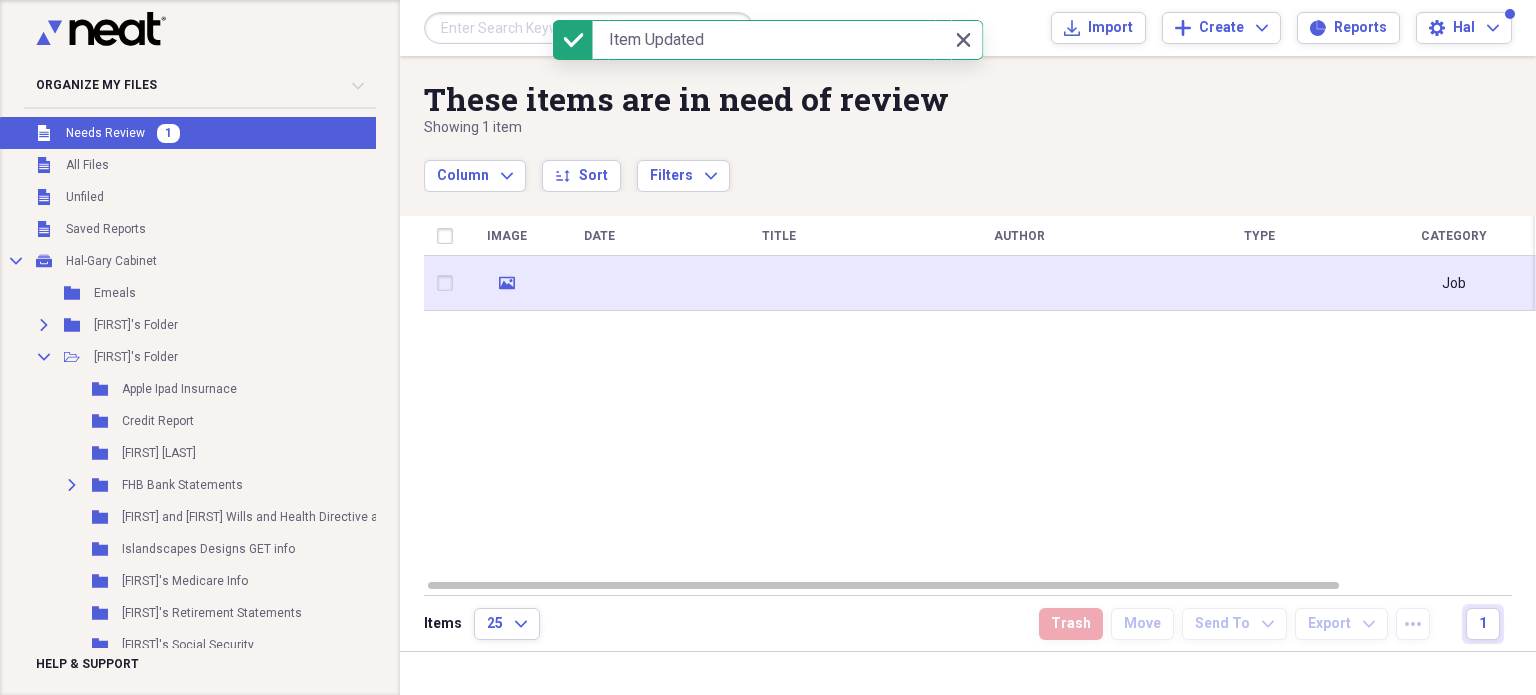 click at bounding box center (599, 283) 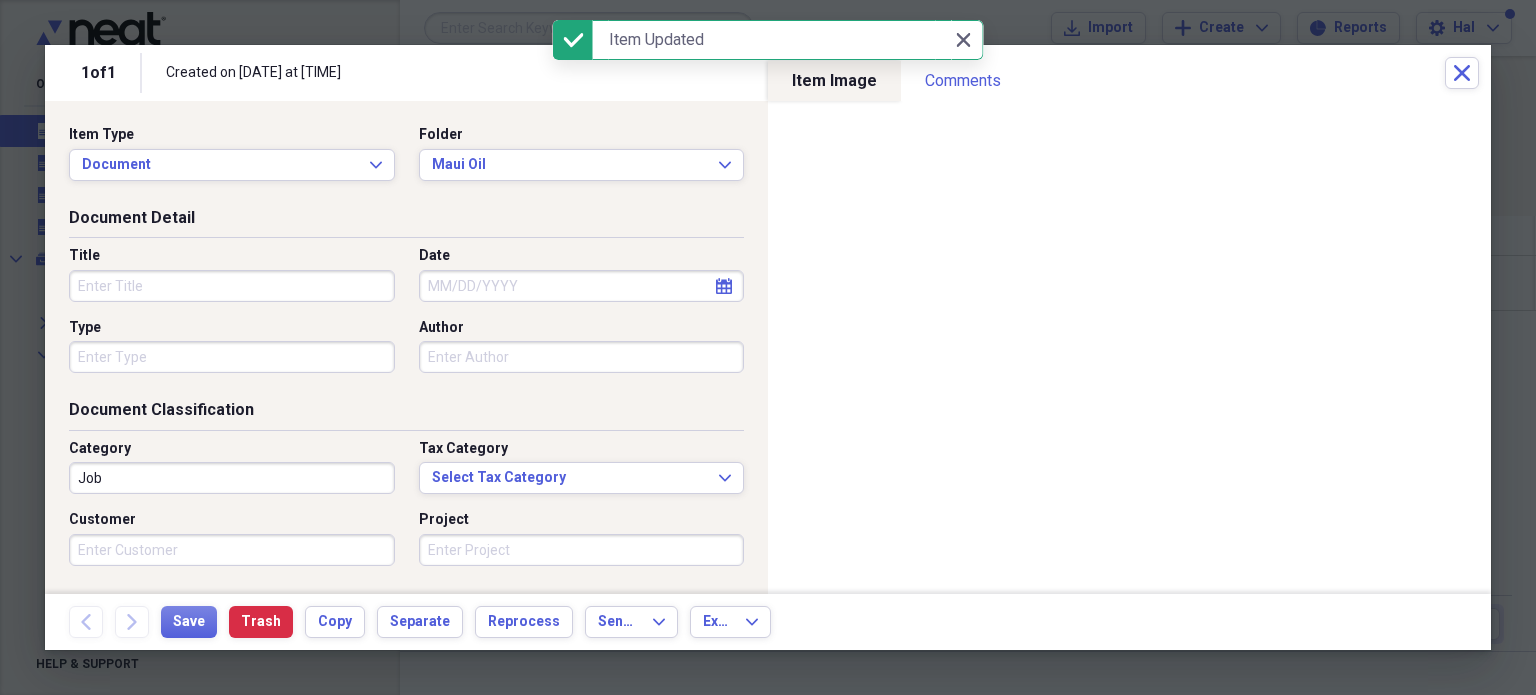 click on "Title" at bounding box center (232, 286) 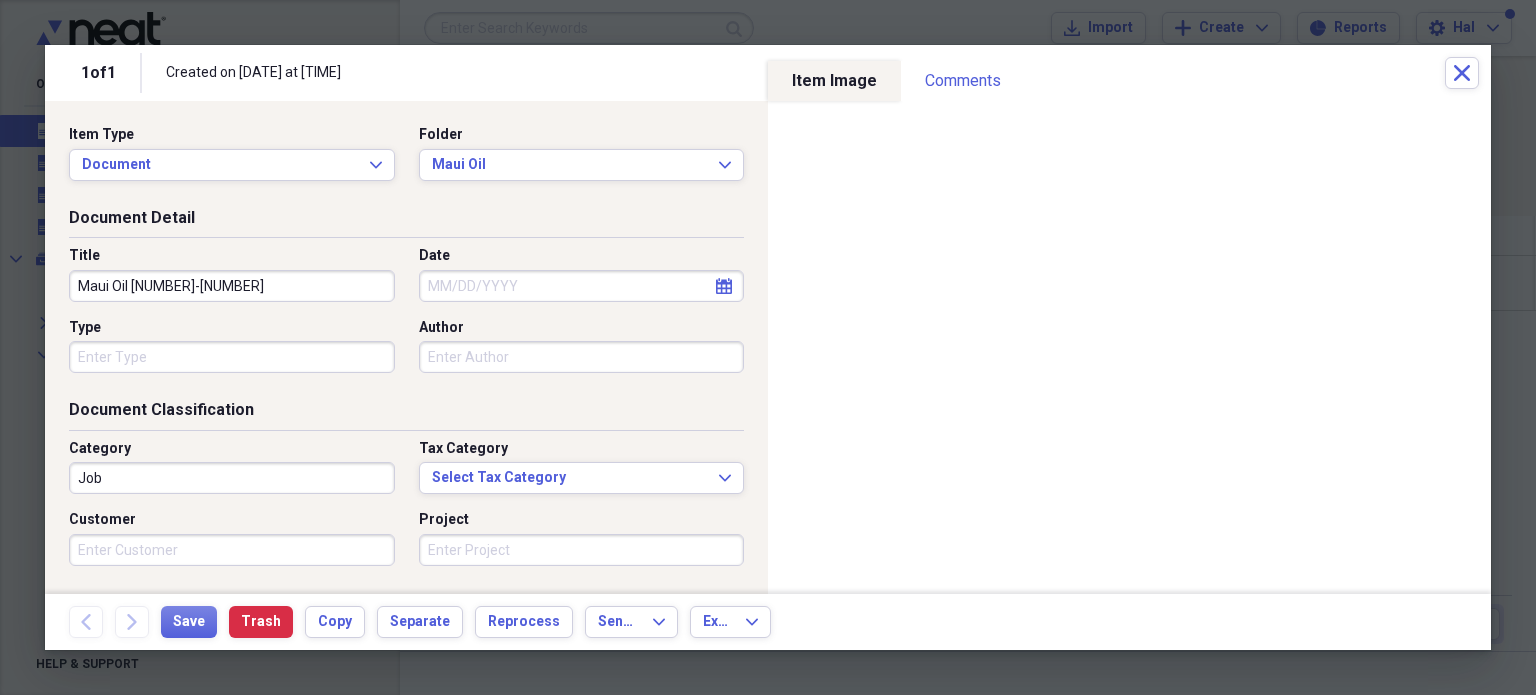 type on "Maui Oil [NUMBER]-[NUMBER]" 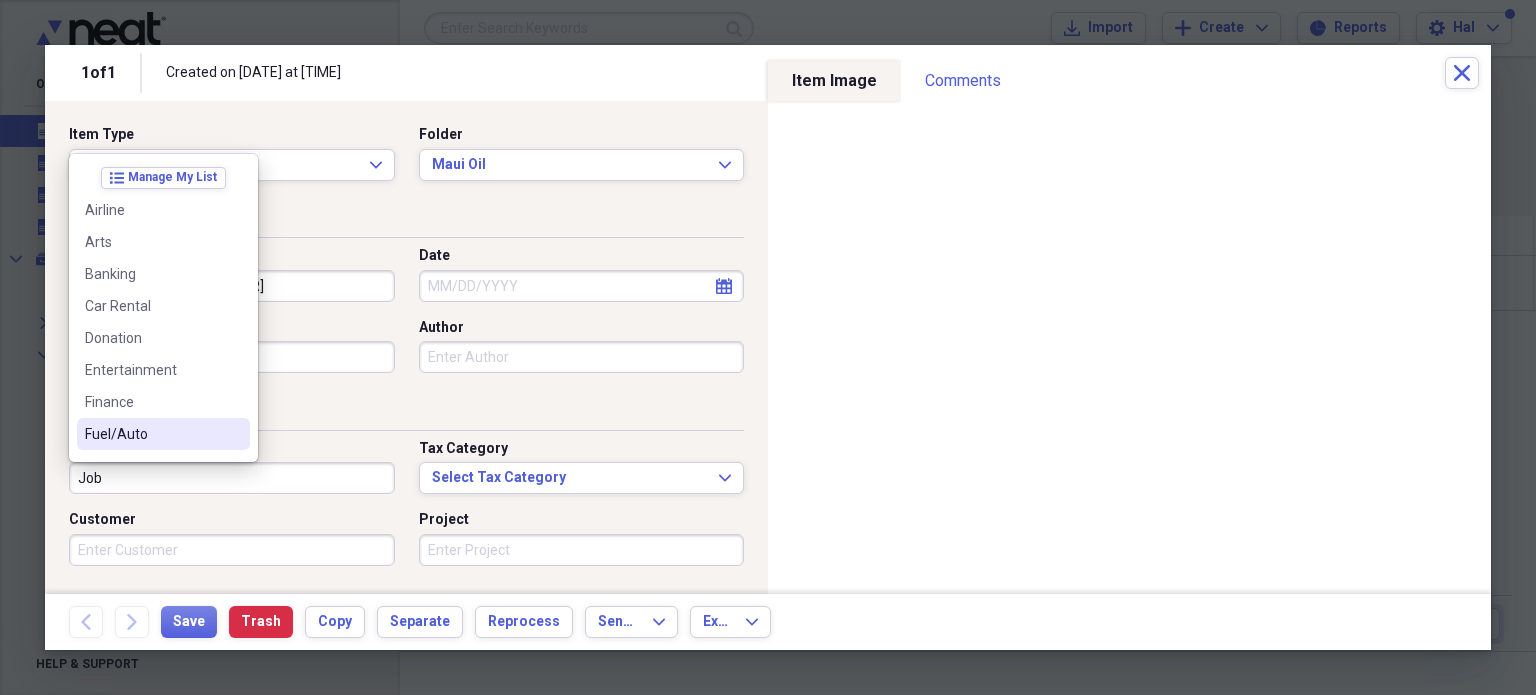 click on "Fuel/Auto" at bounding box center [151, 434] 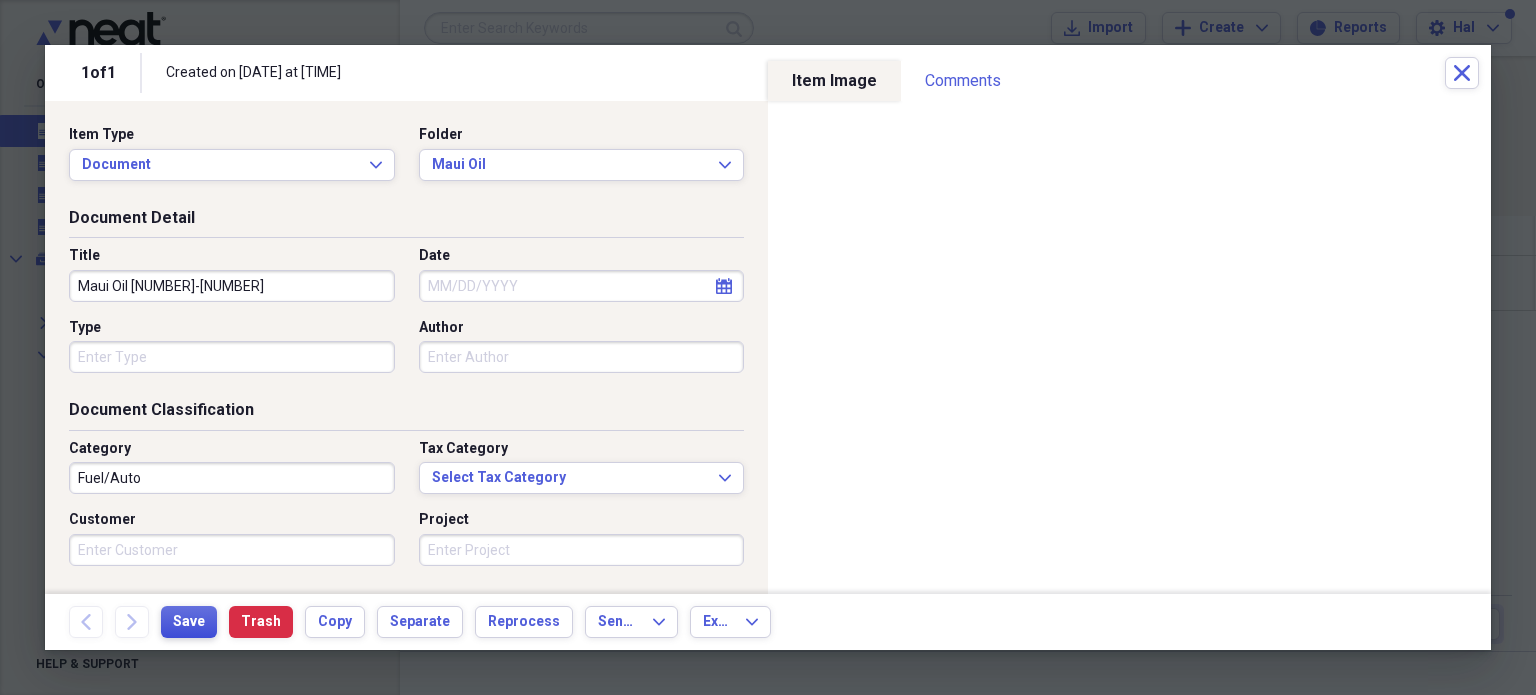 click on "Save" at bounding box center [189, 622] 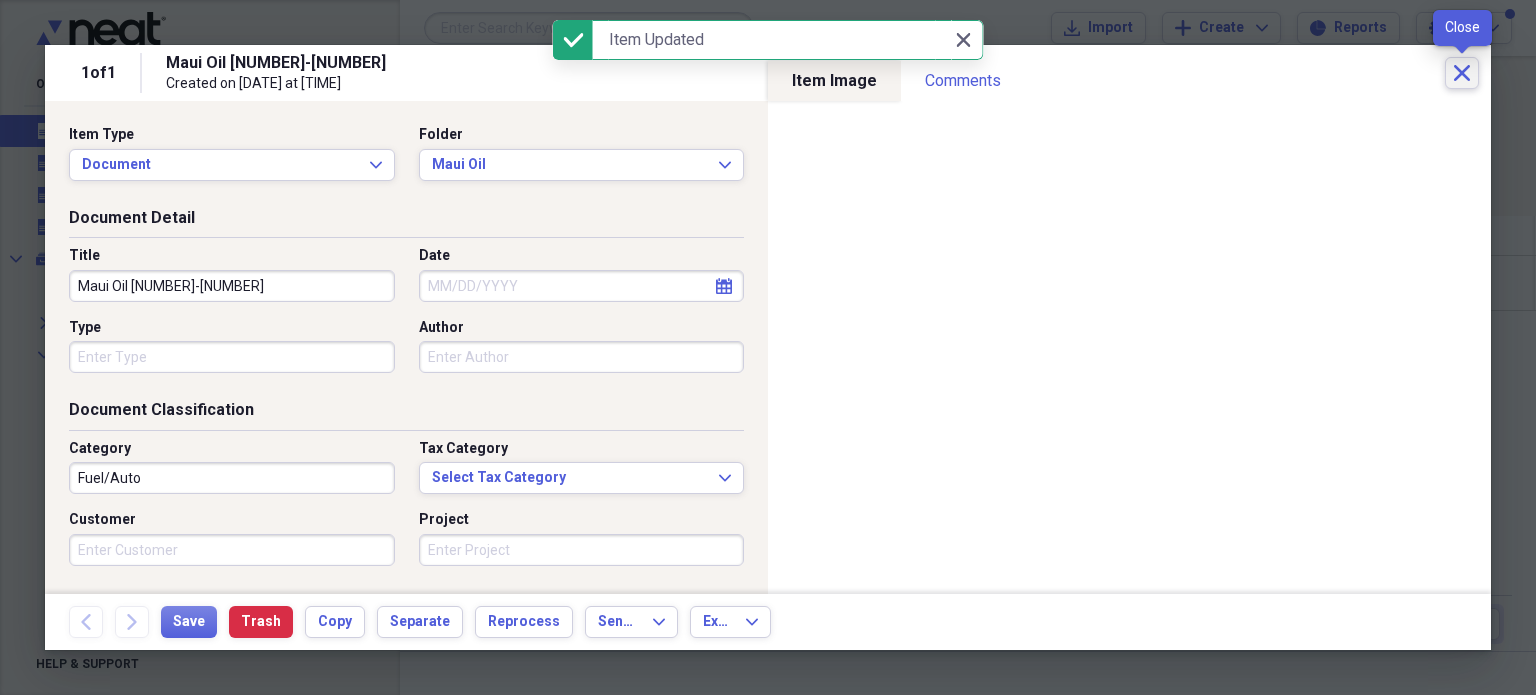 click 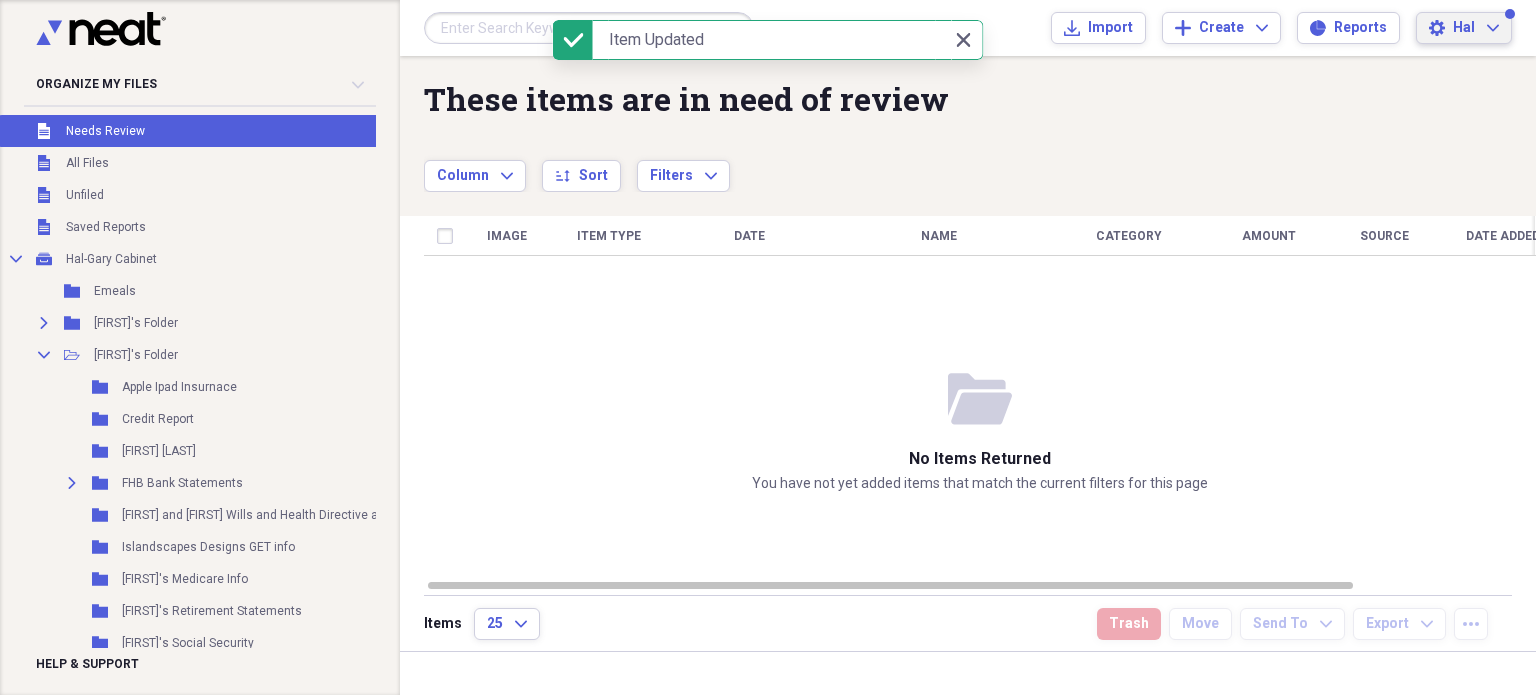 click on "Settings [FIRST] Expand" at bounding box center [1464, 28] 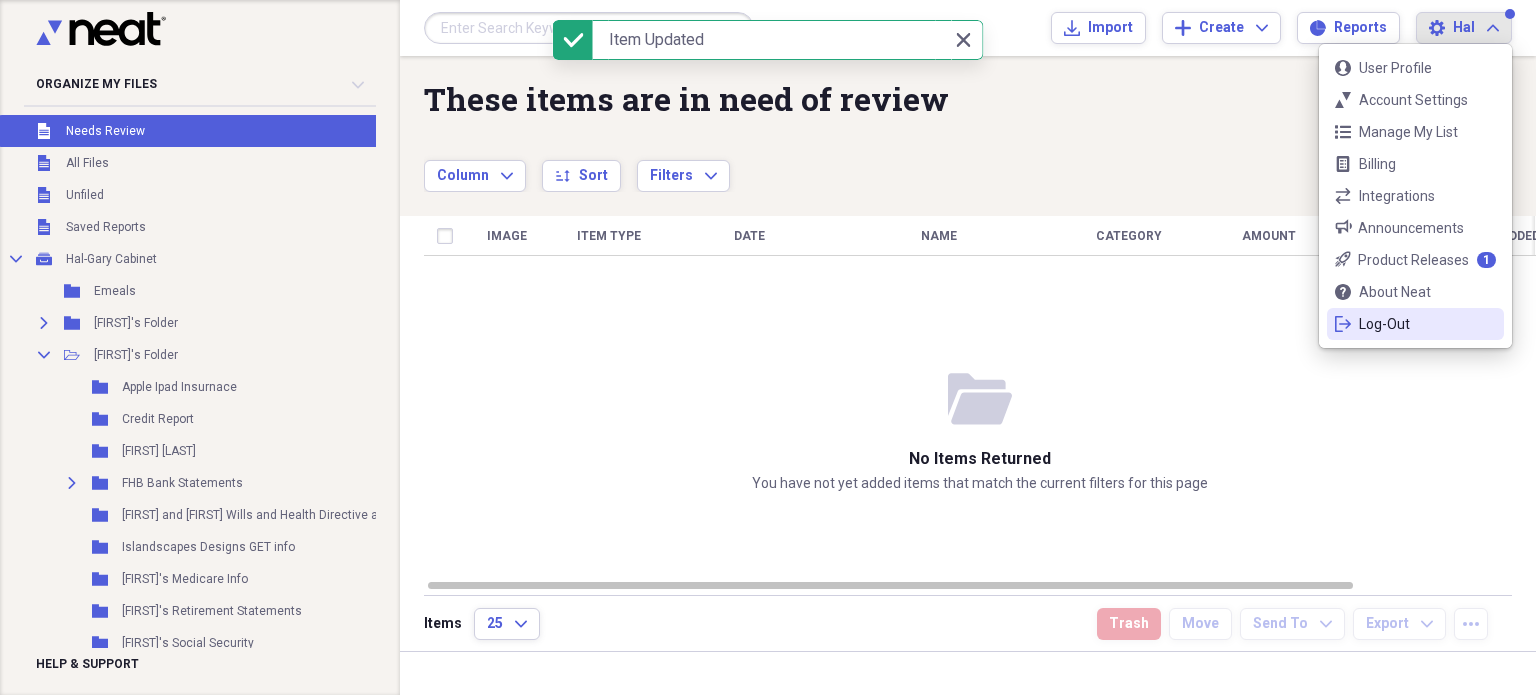 click on "Log-Out" at bounding box center (1415, 324) 